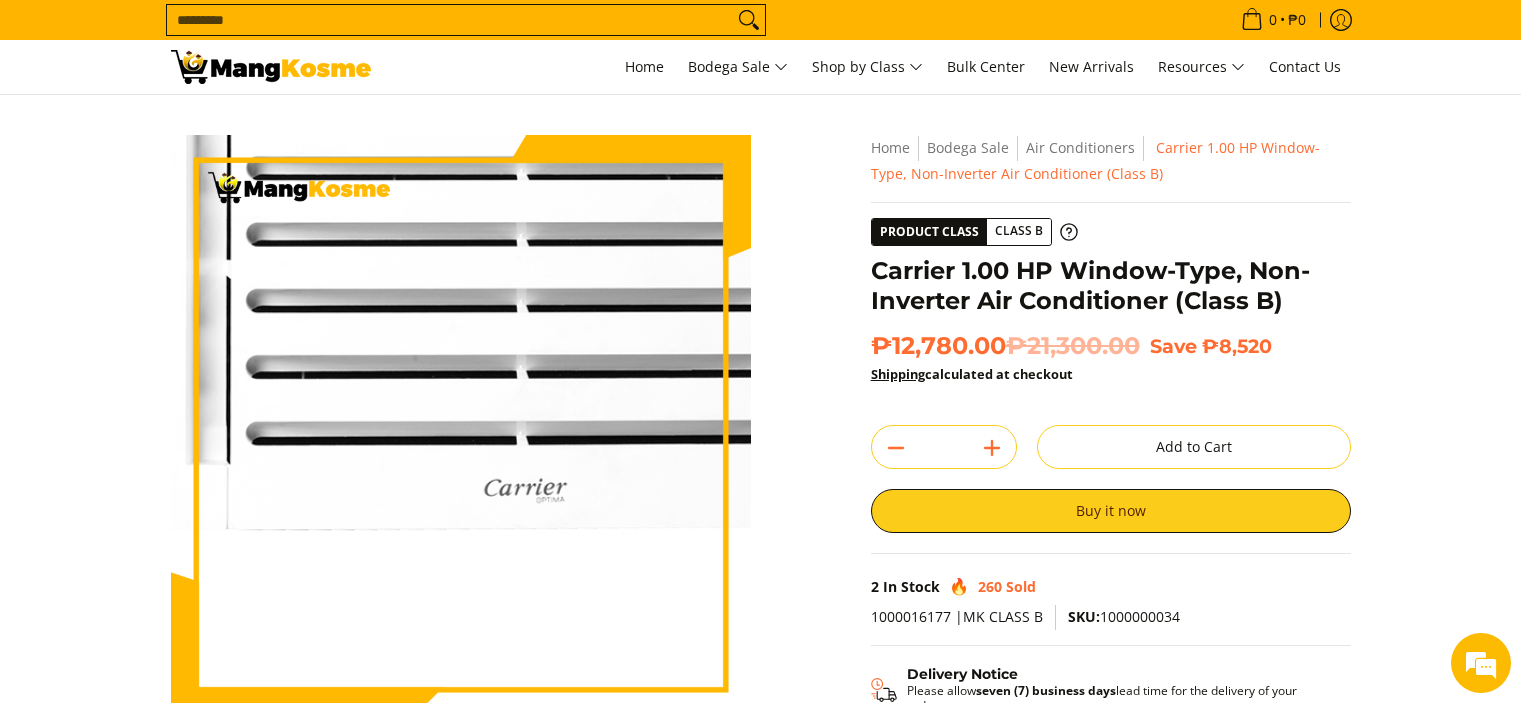 scroll, scrollTop: 500, scrollLeft: 0, axis: vertical 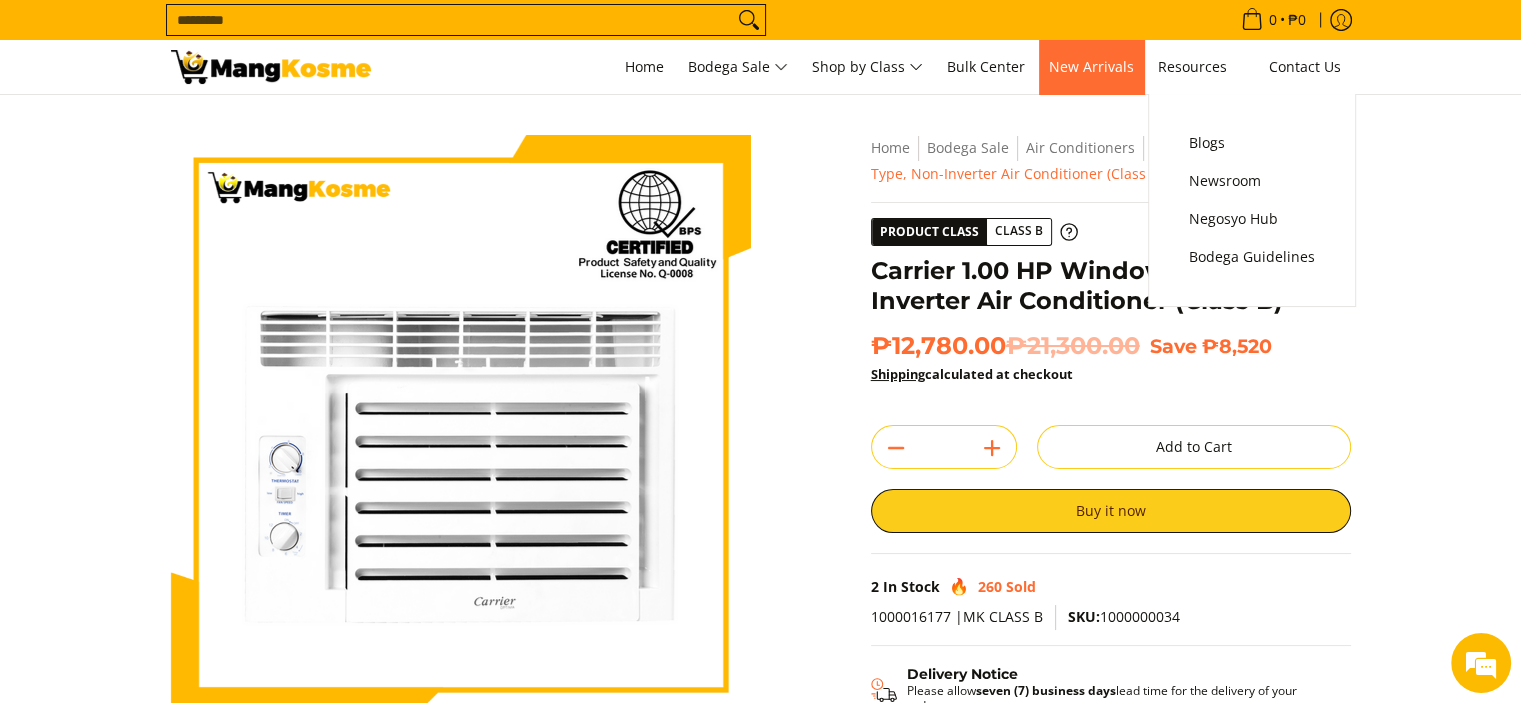 click on "New Arrivals" at bounding box center (1091, 66) 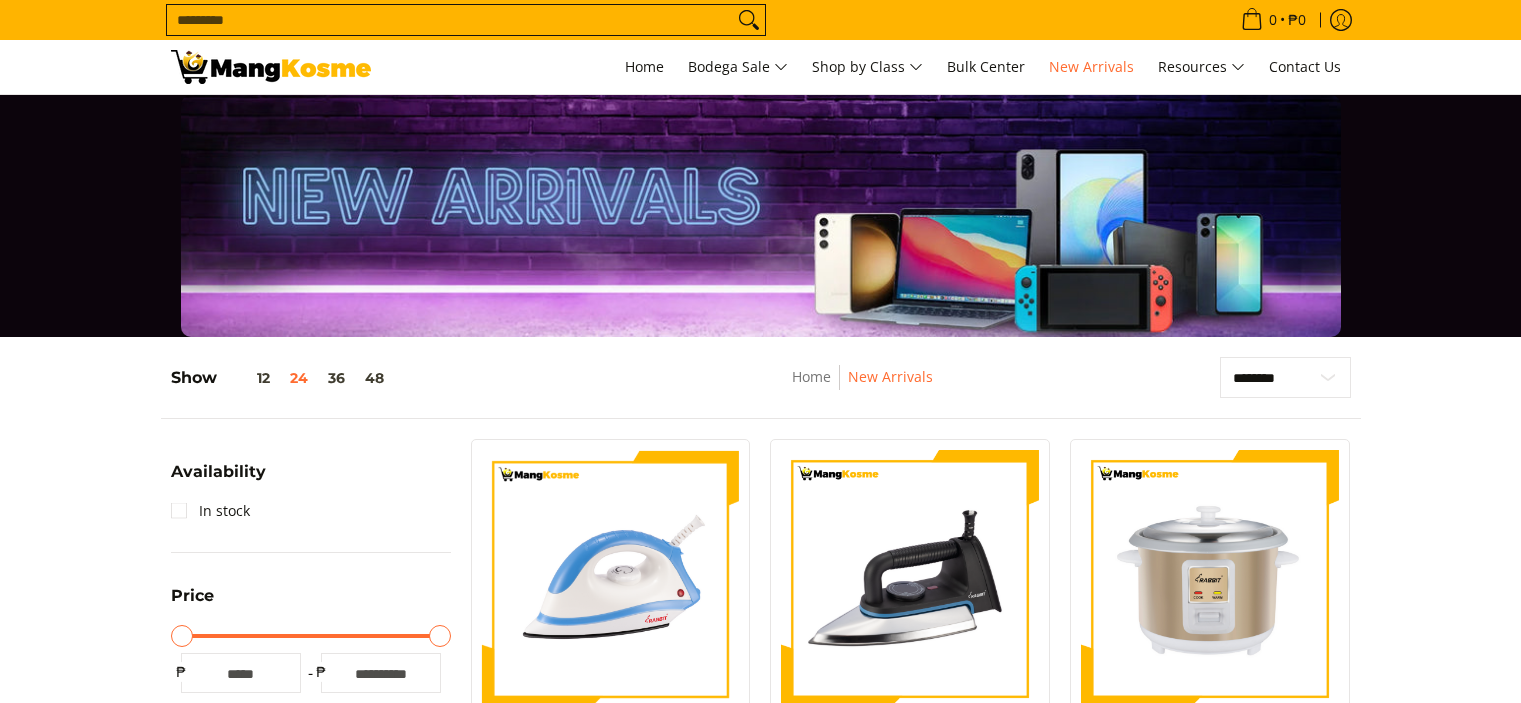 scroll, scrollTop: 300, scrollLeft: 0, axis: vertical 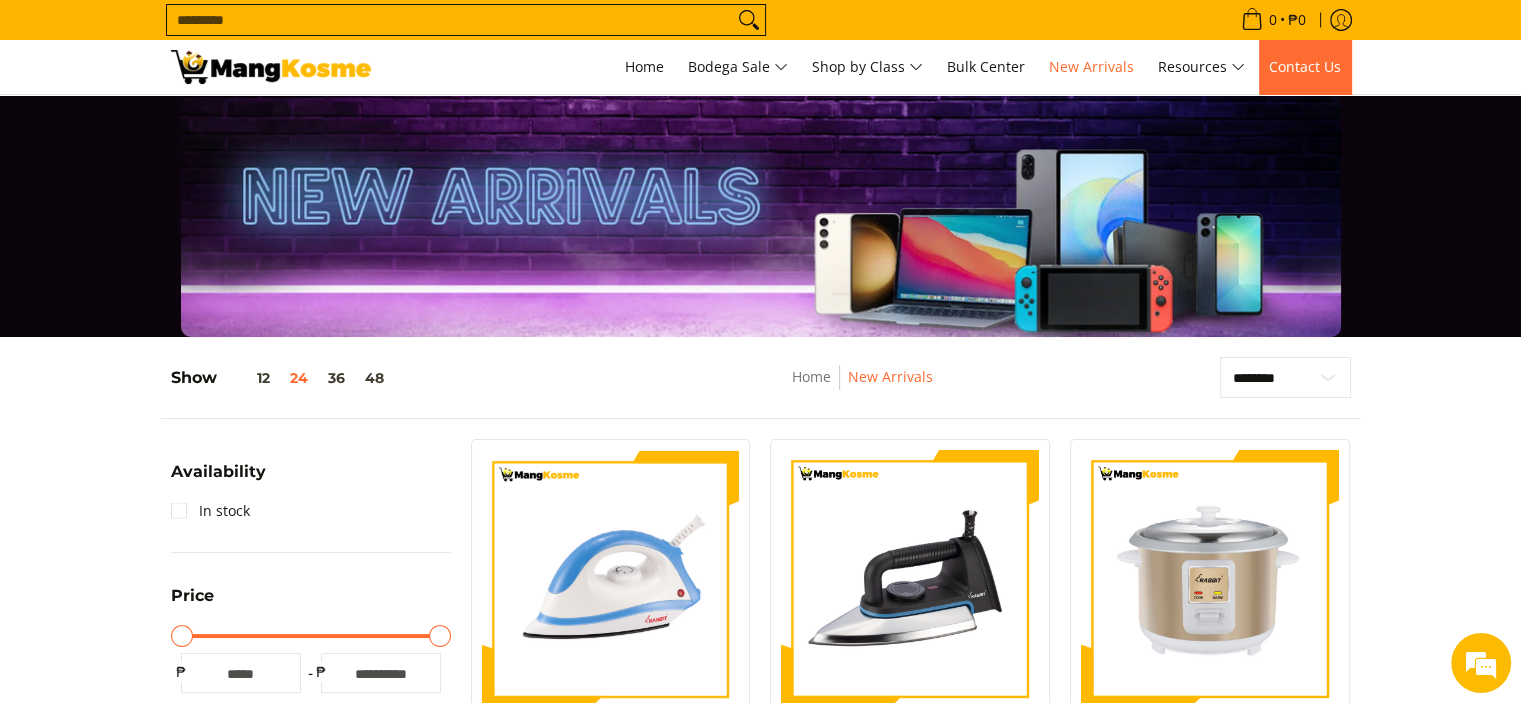 click on "Contact Us" at bounding box center (1305, 66) 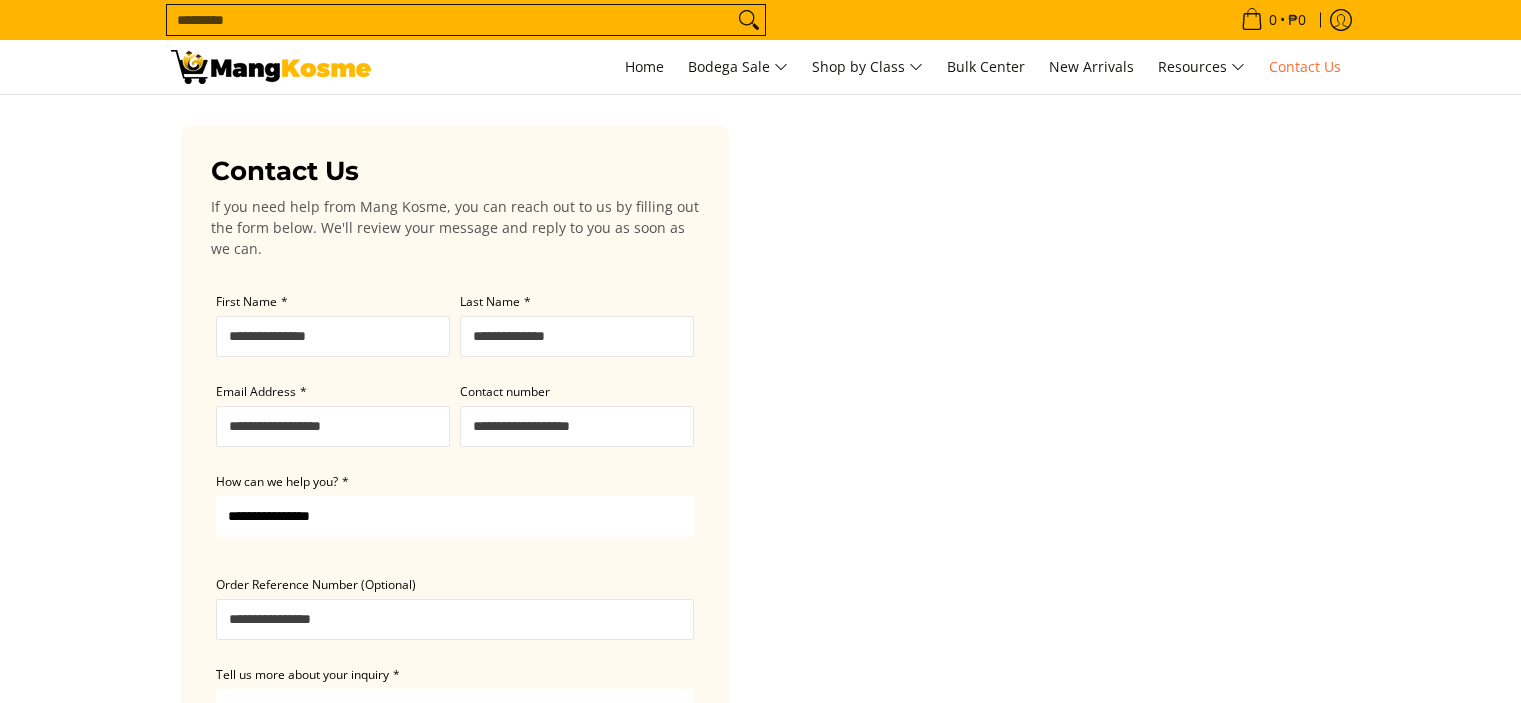 scroll, scrollTop: 0, scrollLeft: 0, axis: both 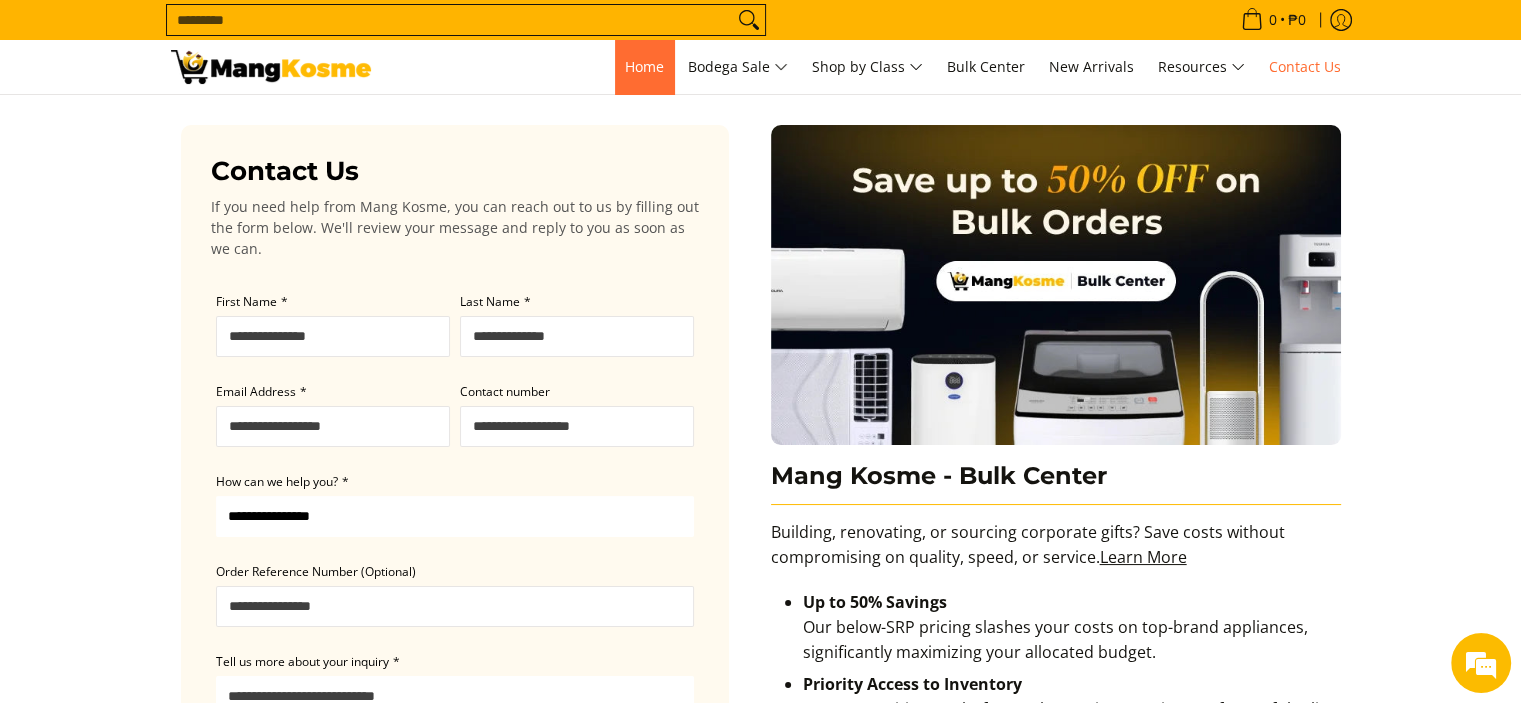 click on "Home" at bounding box center [644, 67] 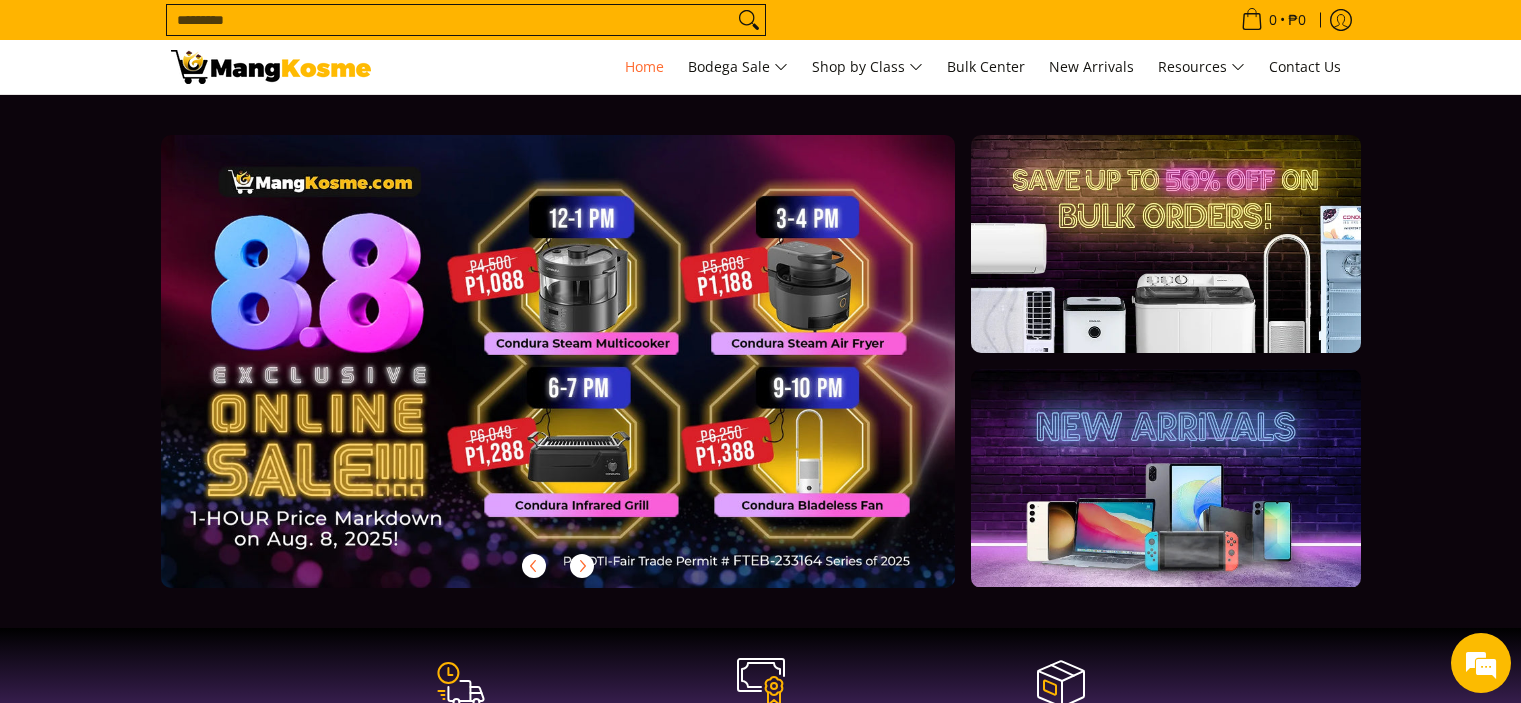 scroll, scrollTop: 400, scrollLeft: 0, axis: vertical 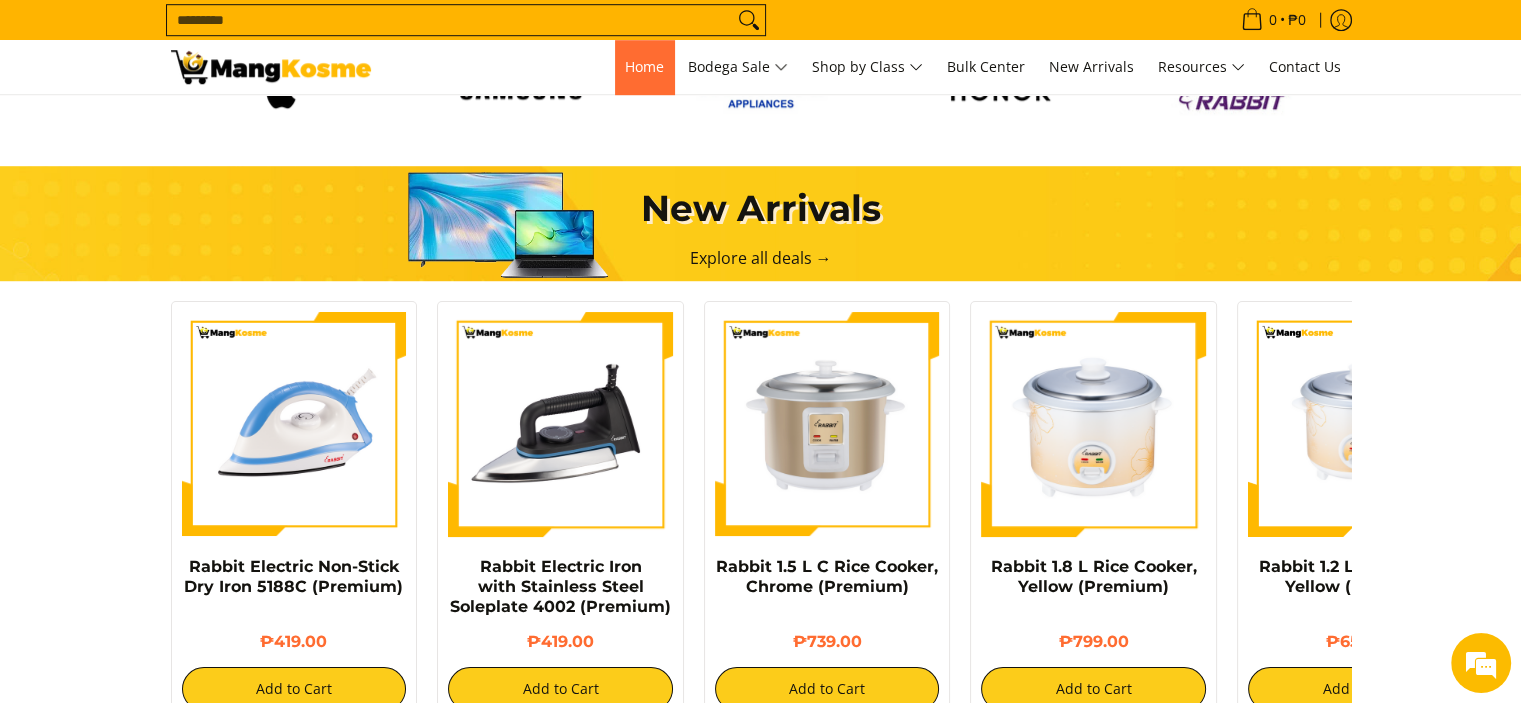 click on "Home" at bounding box center [644, 66] 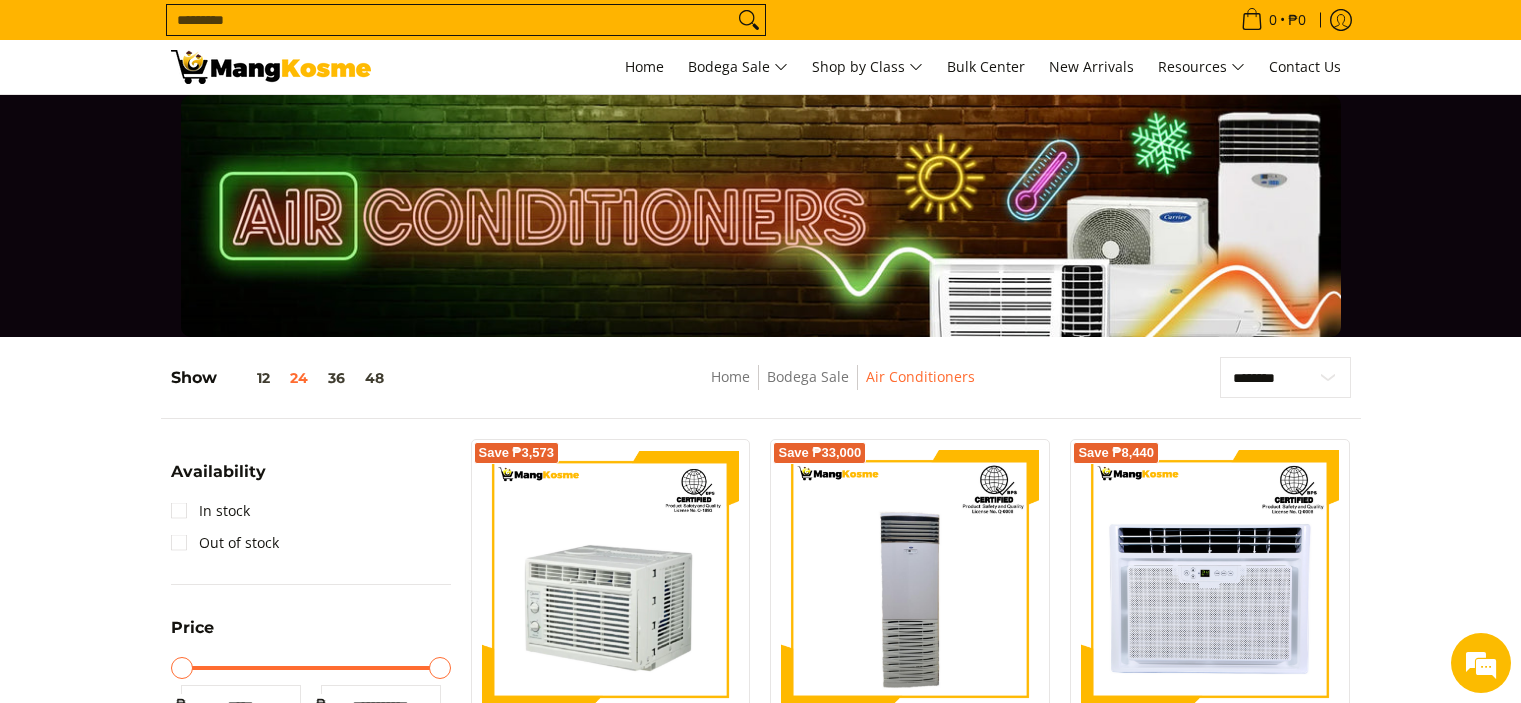 scroll, scrollTop: 1300, scrollLeft: 0, axis: vertical 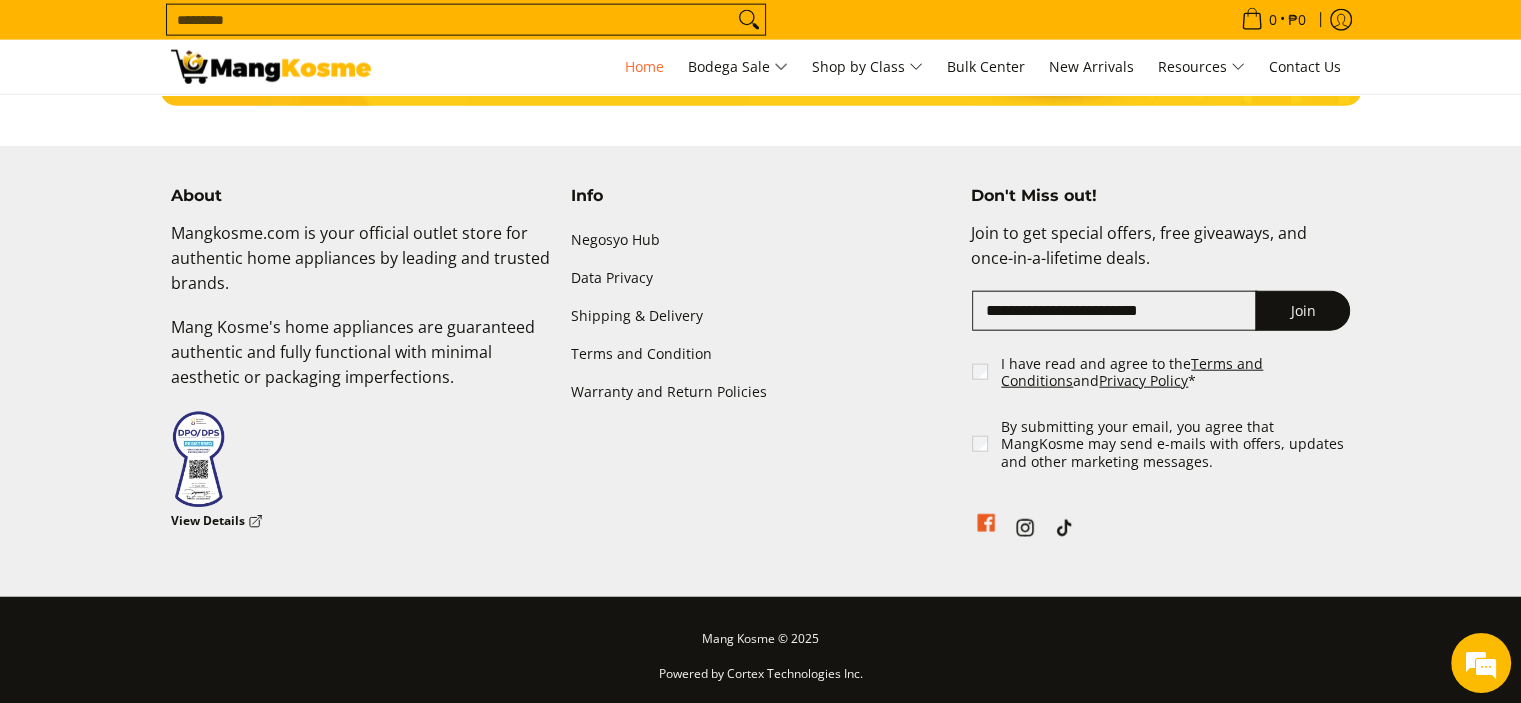 click 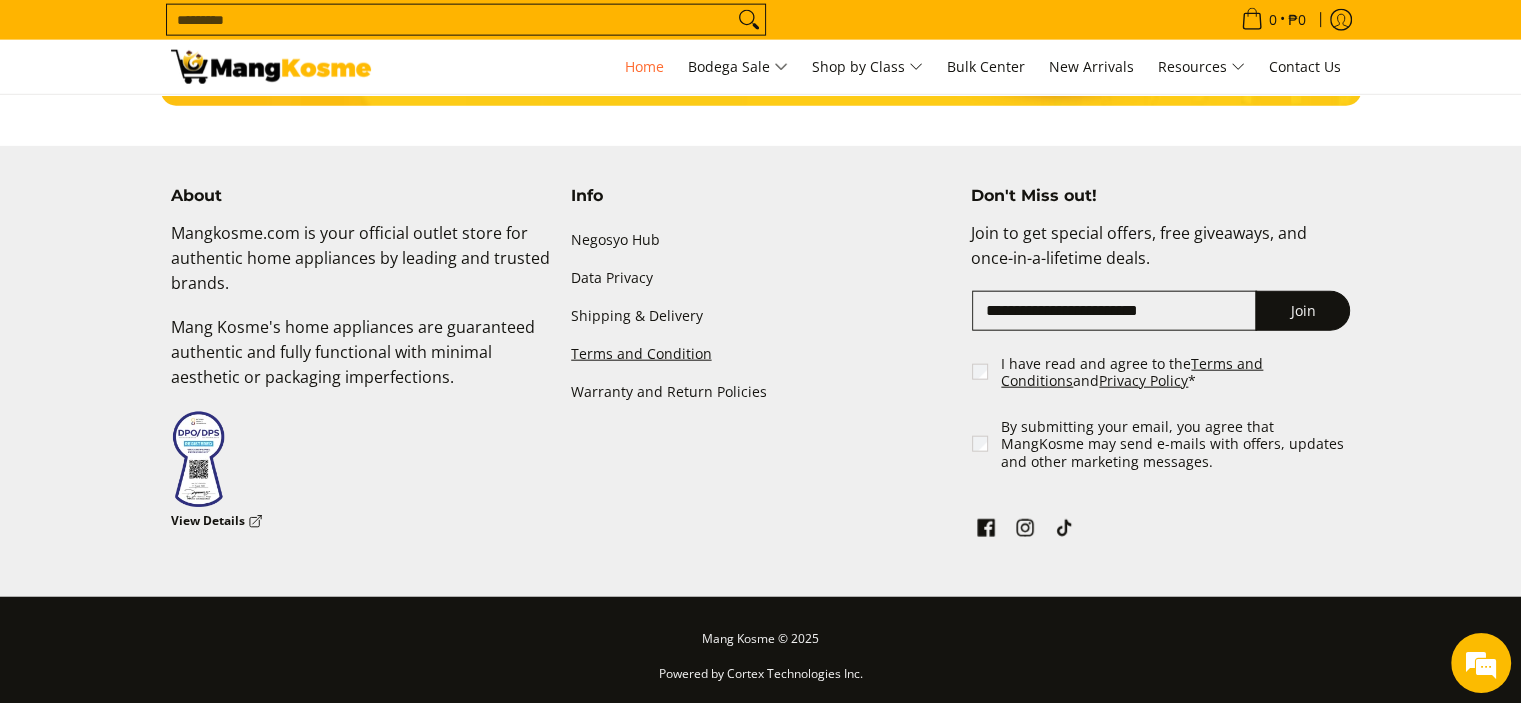 scroll, scrollTop: 0, scrollLeft: 1080, axis: horizontal 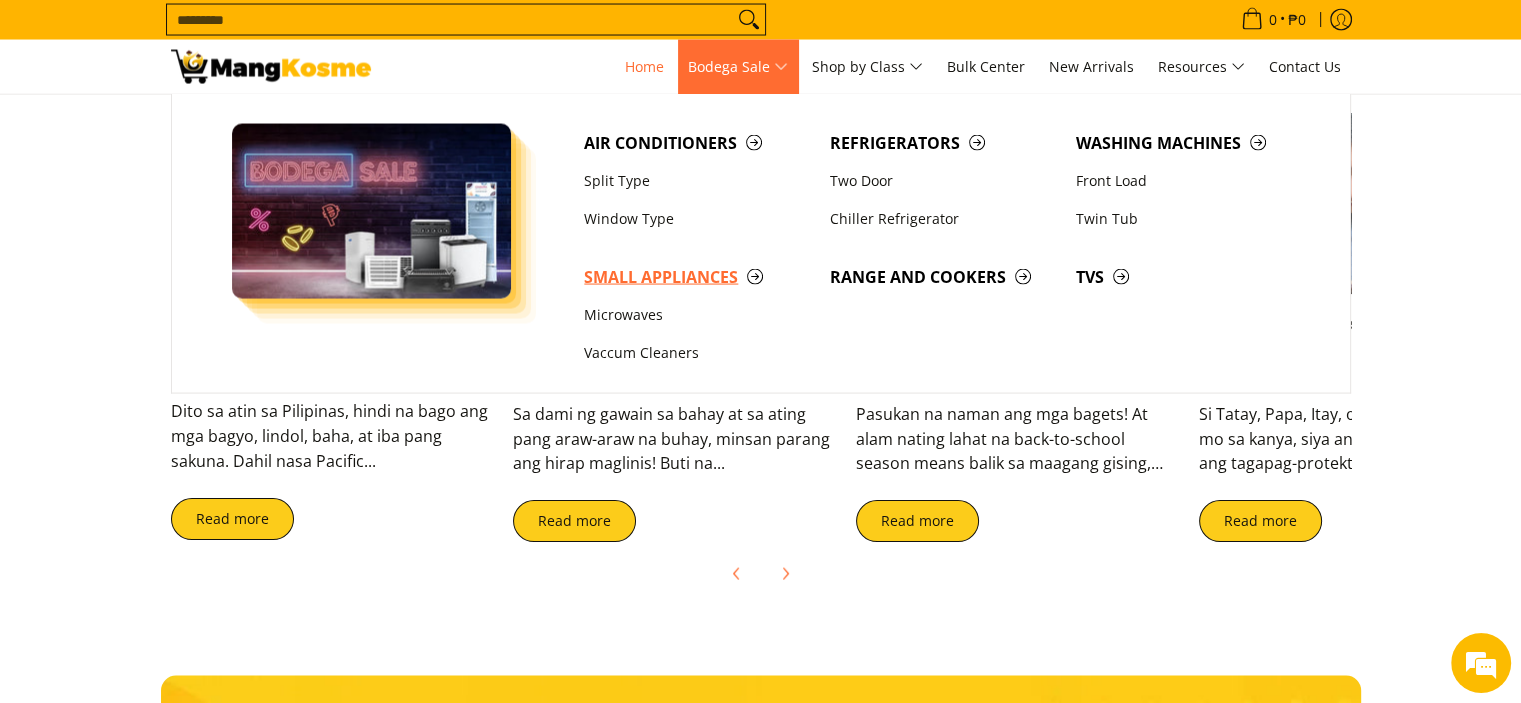 click on "Small Appliances" at bounding box center (697, 277) 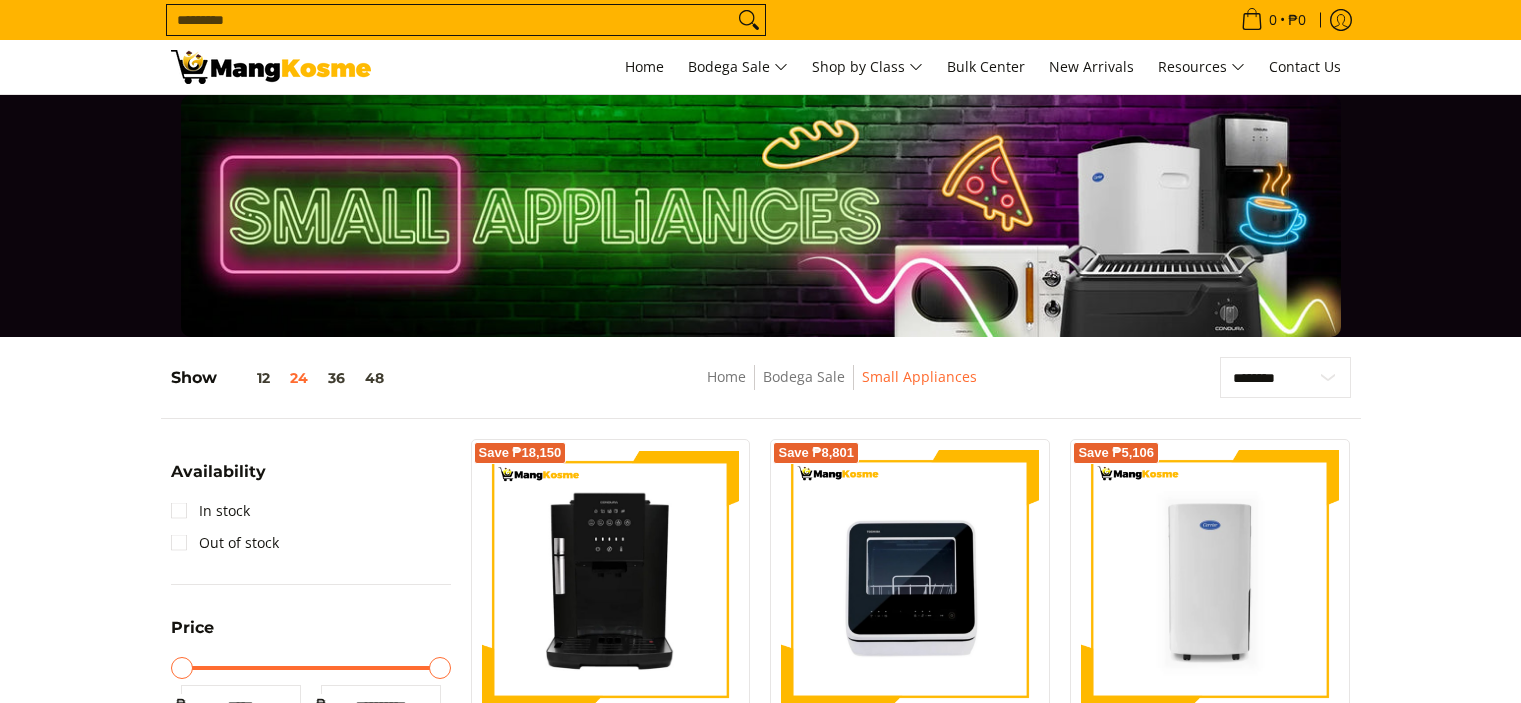 scroll, scrollTop: 200, scrollLeft: 0, axis: vertical 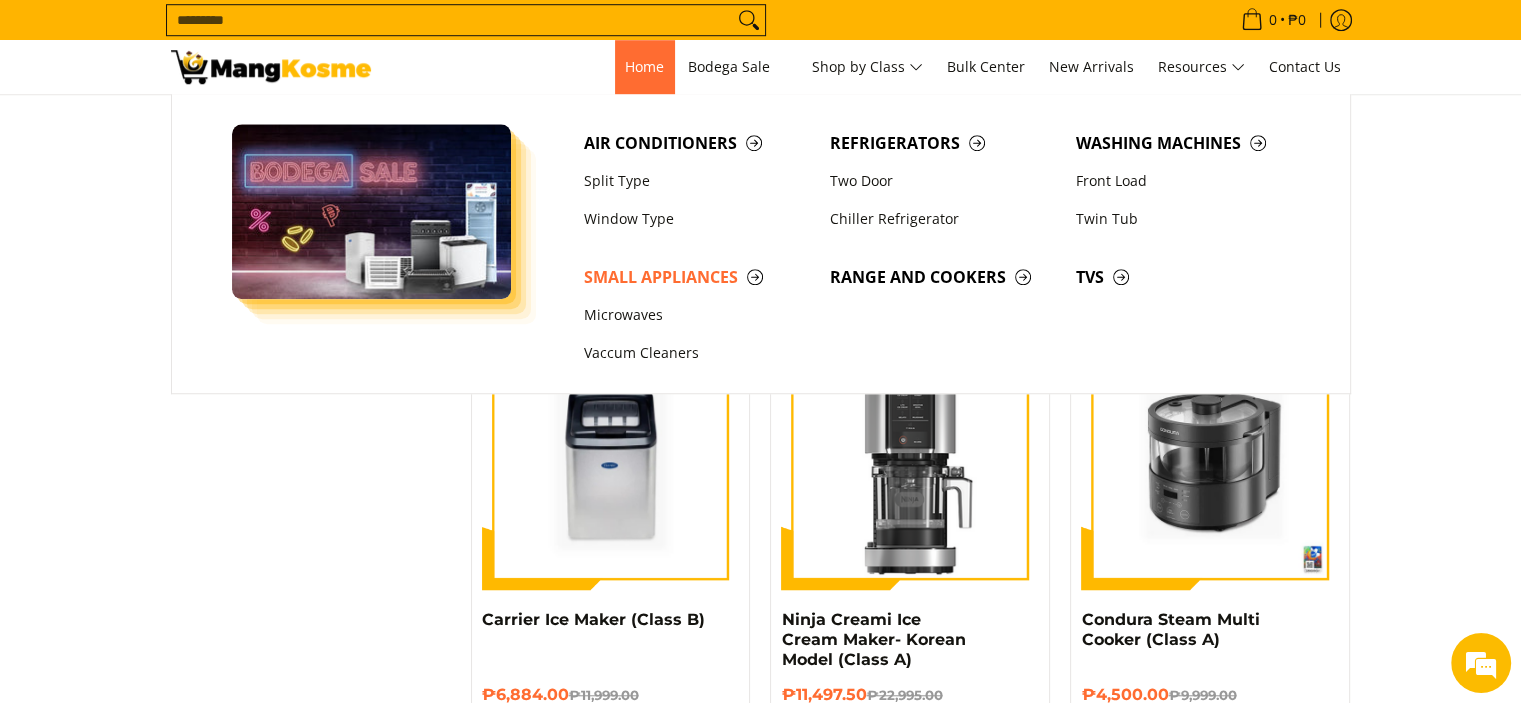 click on "Home" at bounding box center [644, 67] 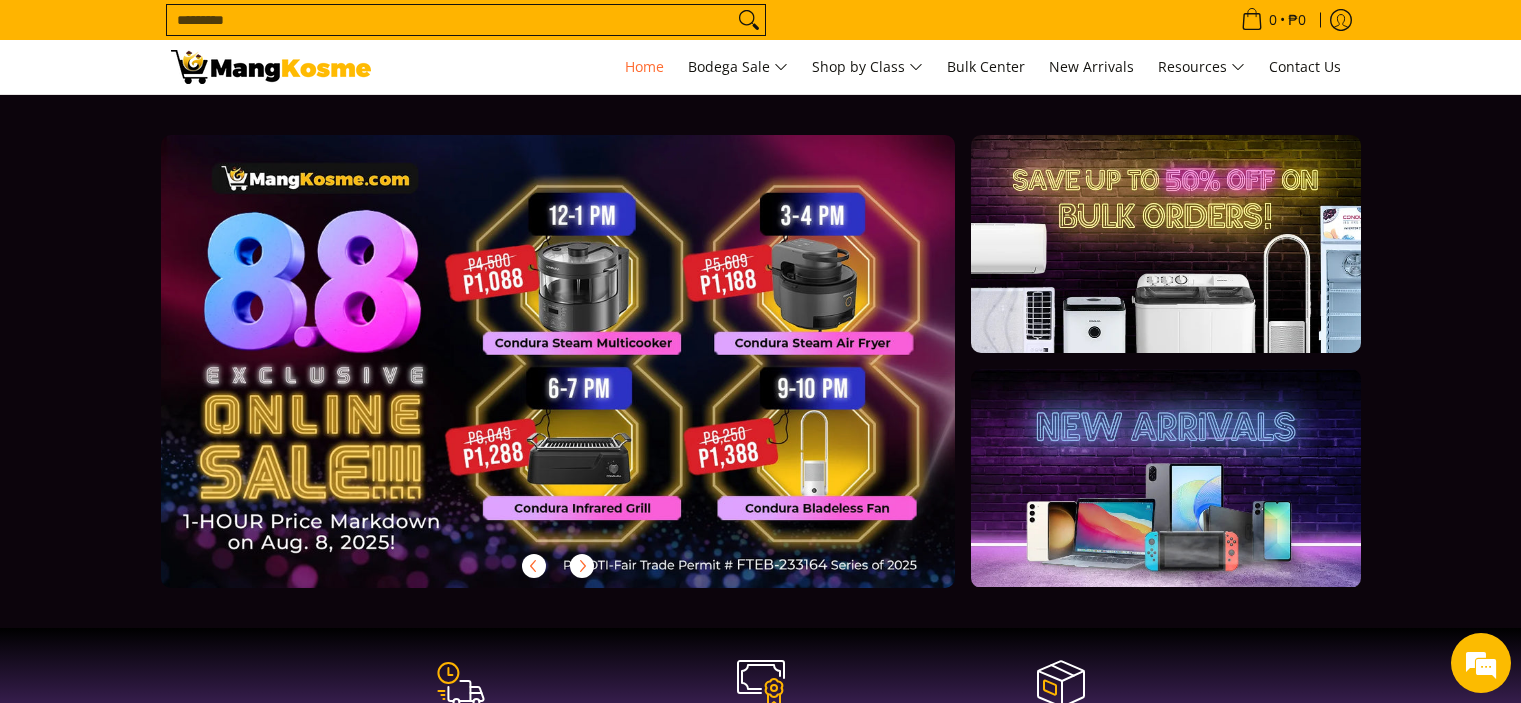scroll, scrollTop: 0, scrollLeft: 0, axis: both 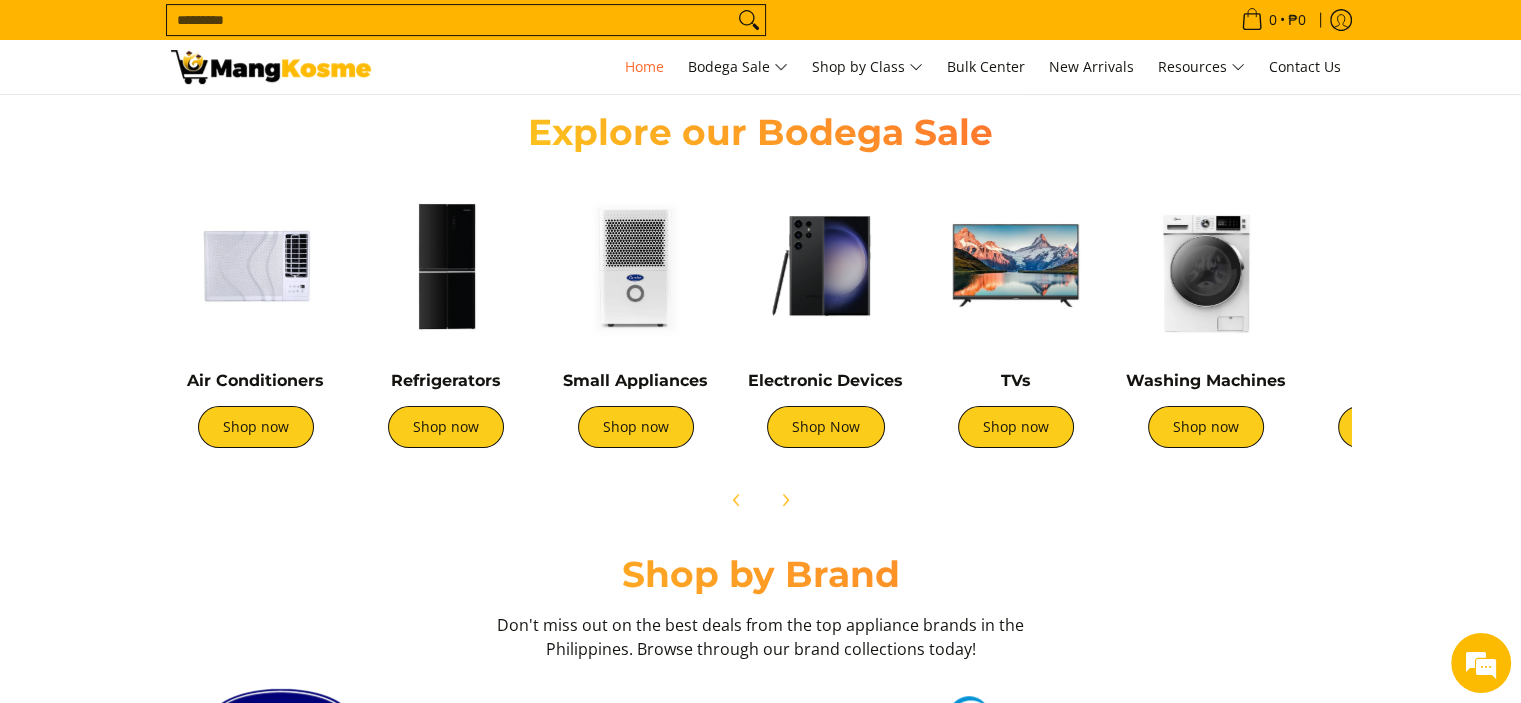 click at bounding box center (826, 266) 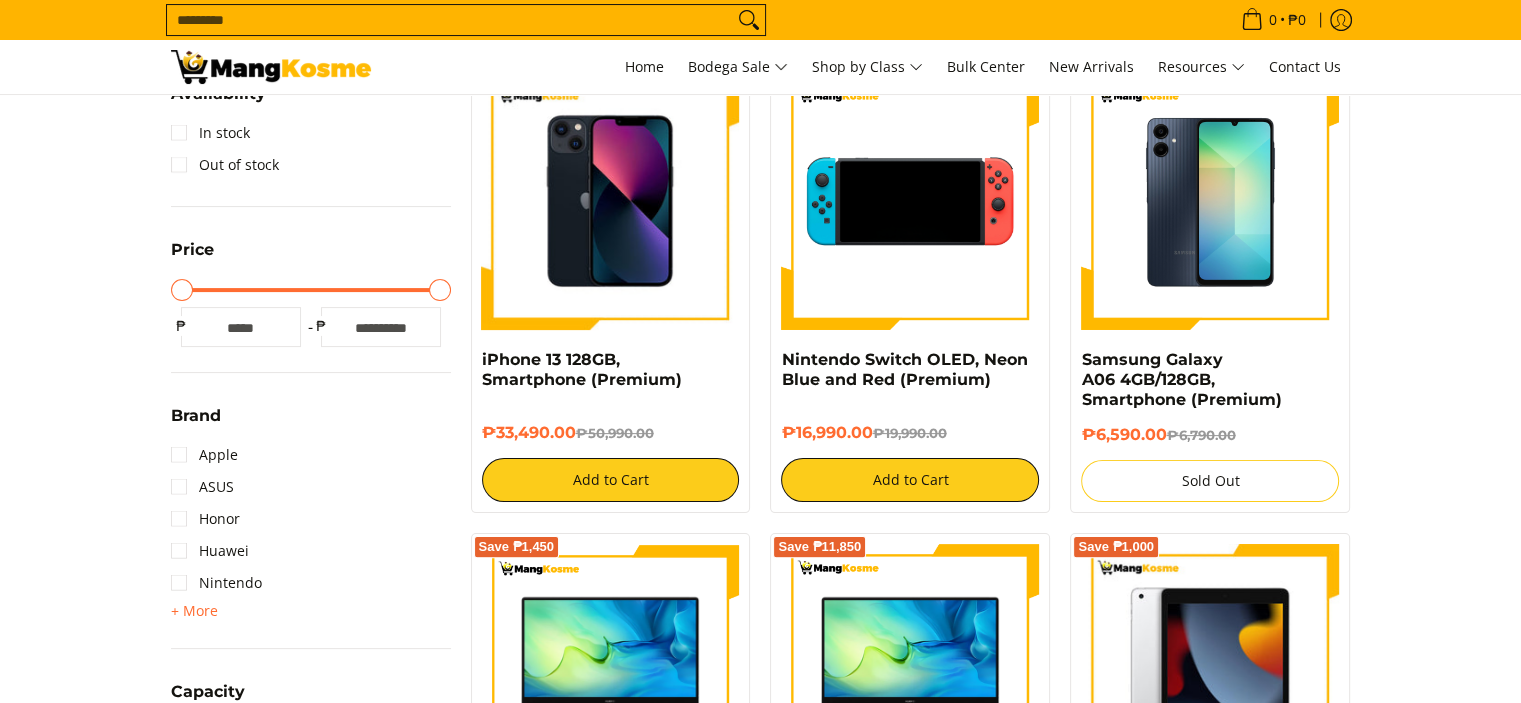 scroll, scrollTop: 400, scrollLeft: 0, axis: vertical 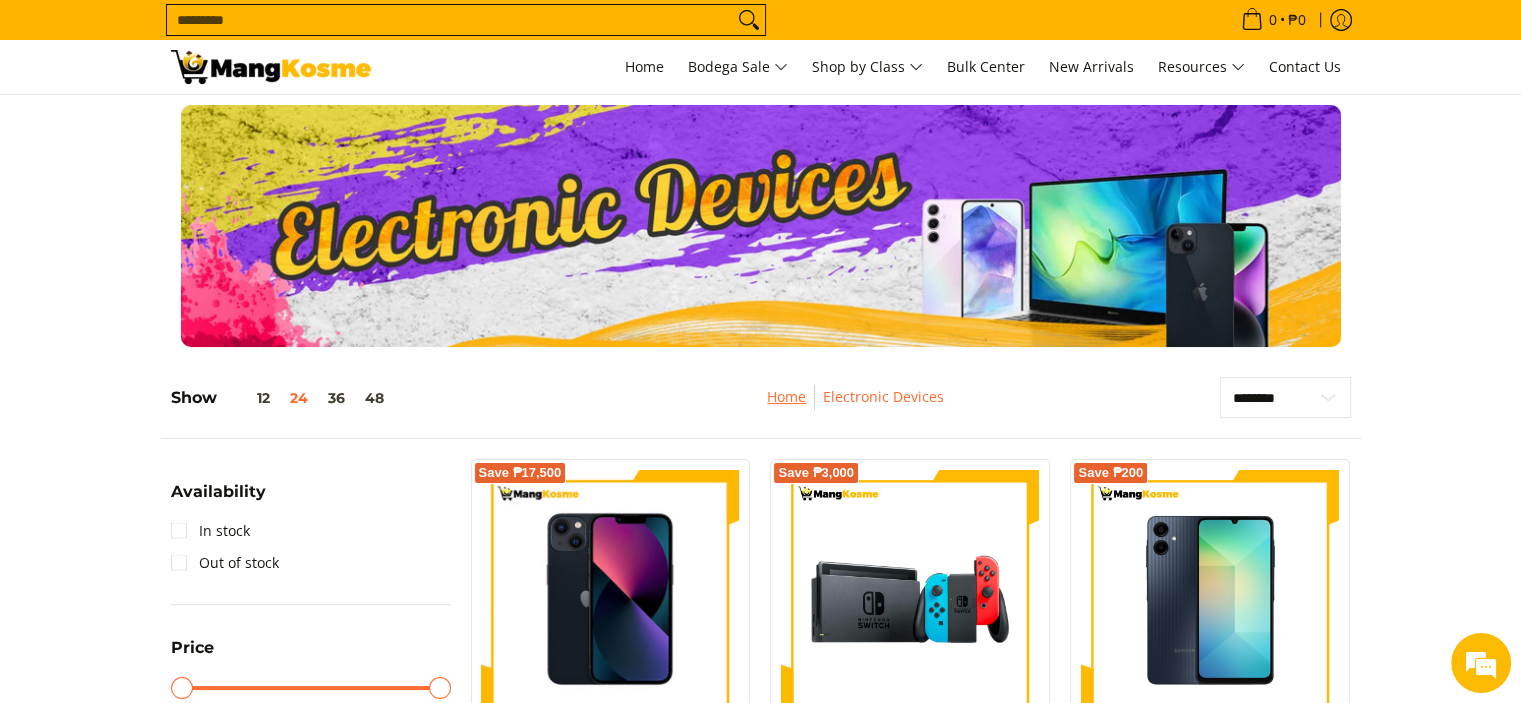 click on "Home" at bounding box center [786, 396] 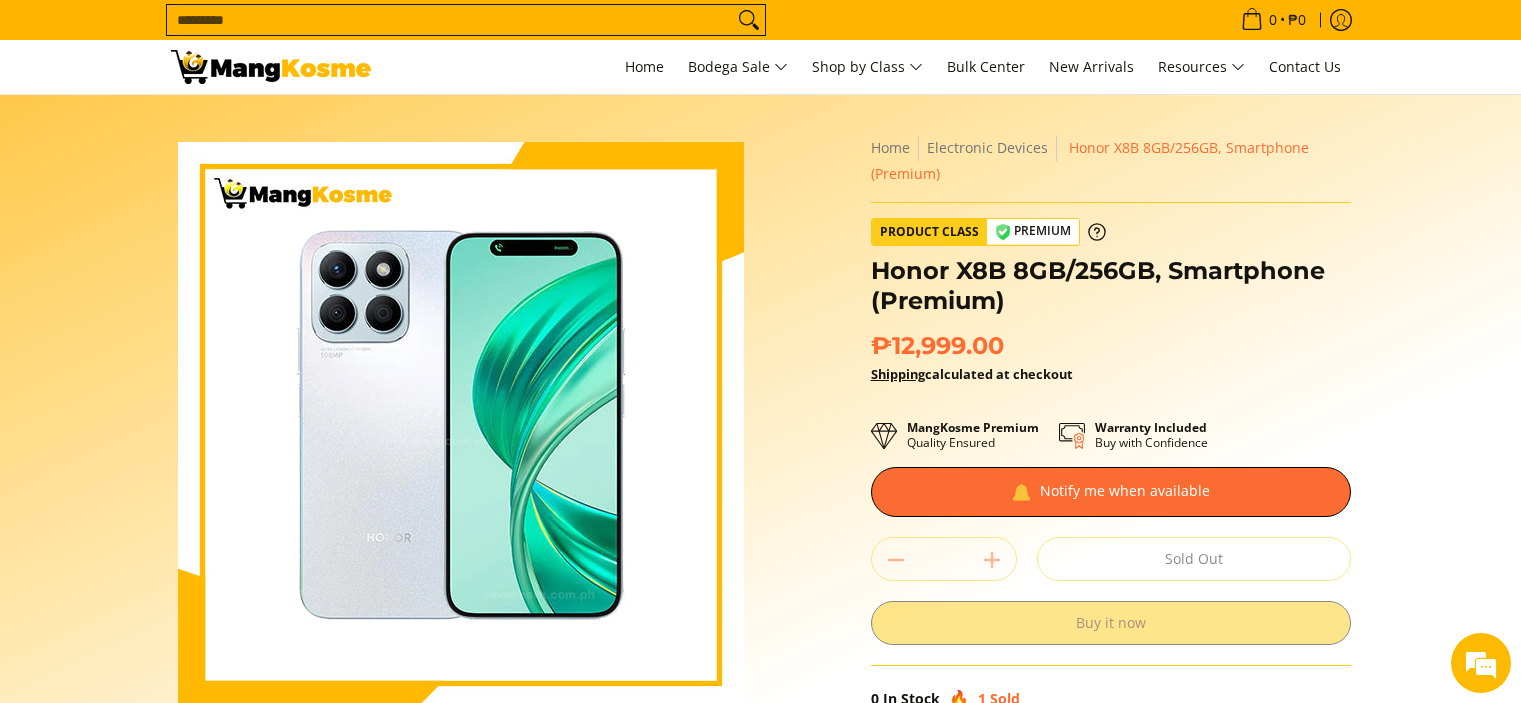 scroll, scrollTop: 0, scrollLeft: 0, axis: both 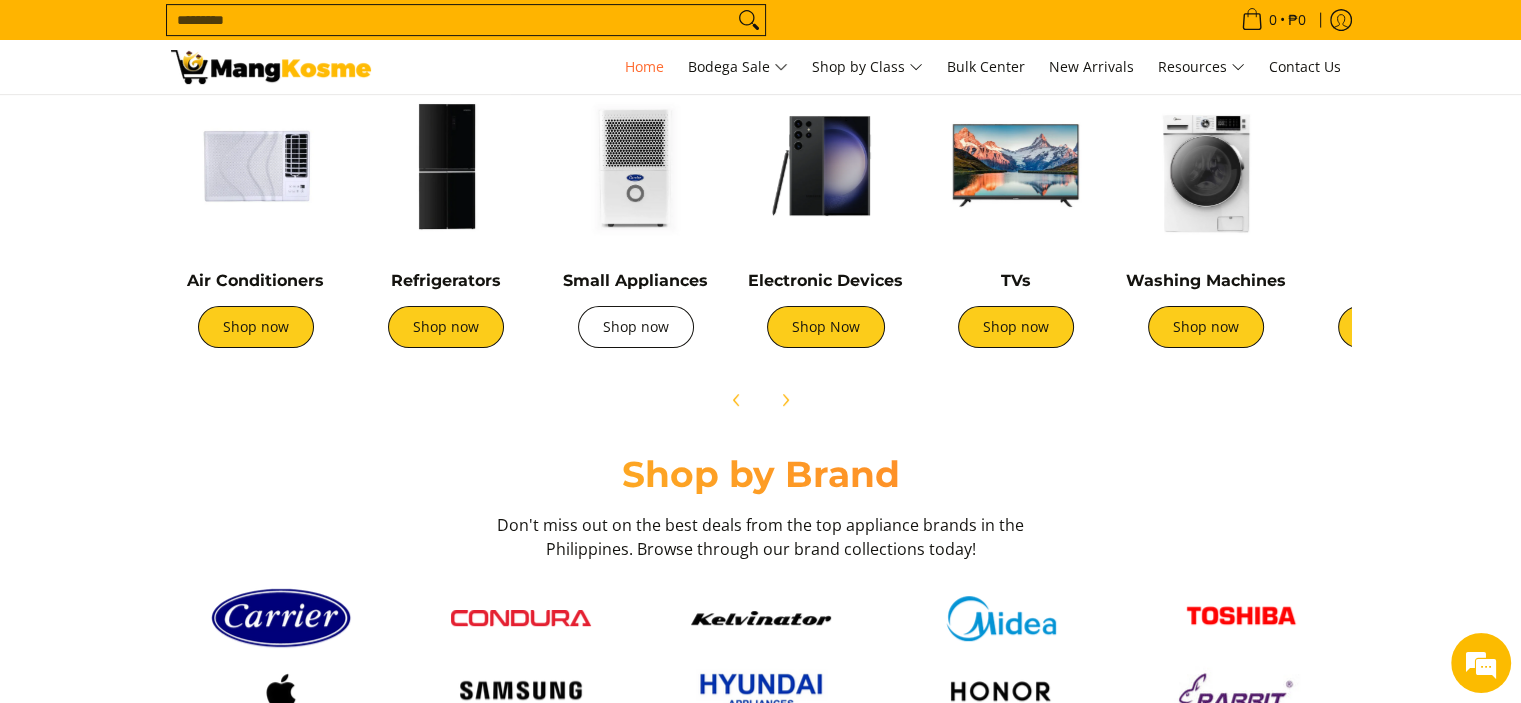 click on "Shop now" at bounding box center (636, 327) 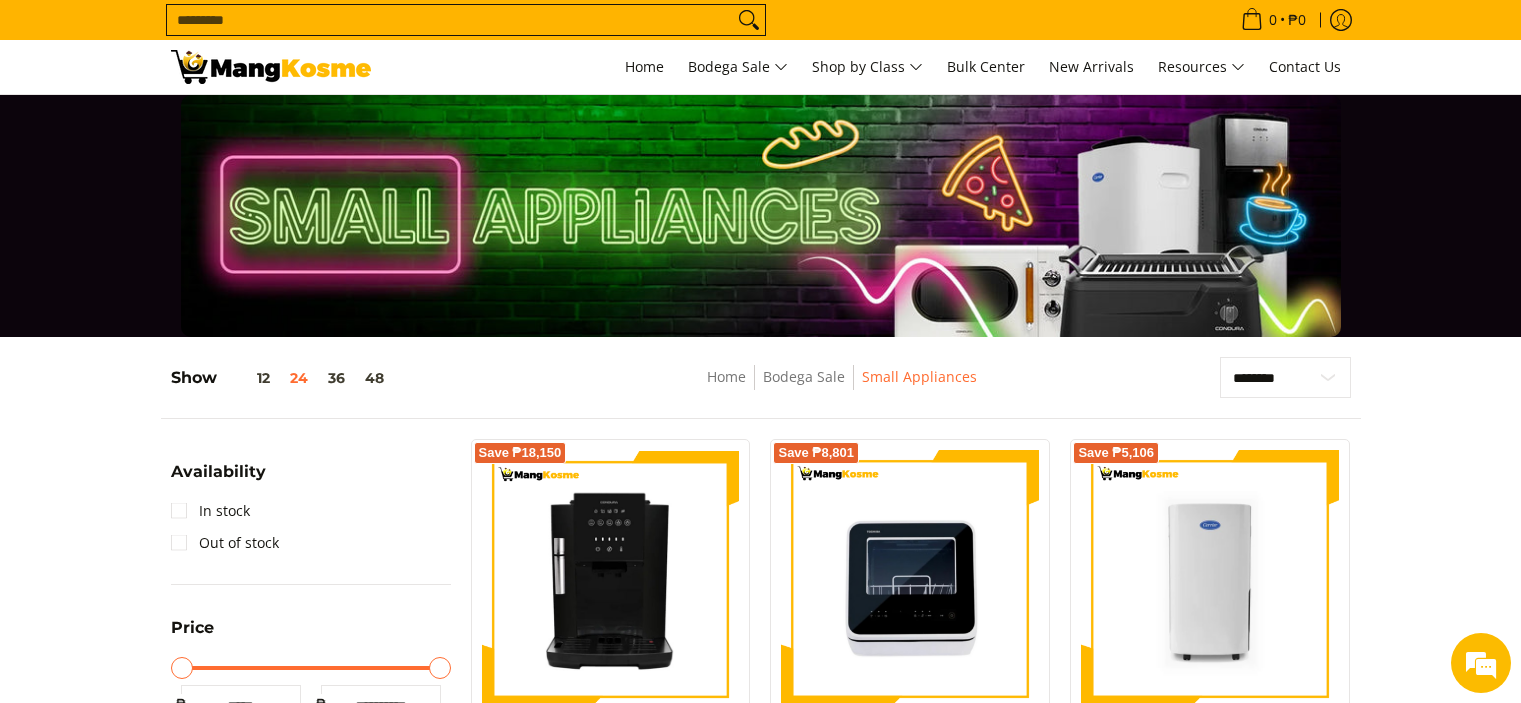scroll, scrollTop: 400, scrollLeft: 0, axis: vertical 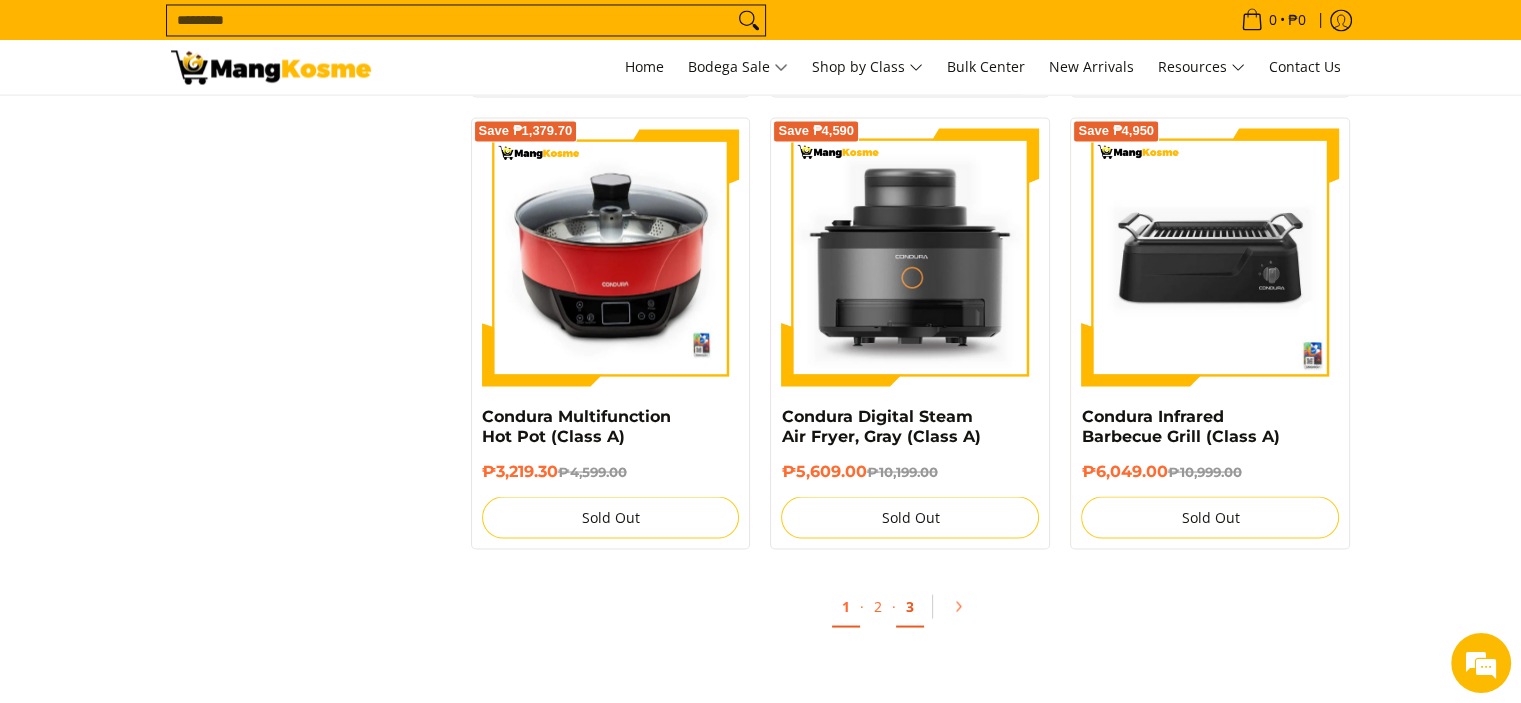 click on "3" at bounding box center [910, 606] 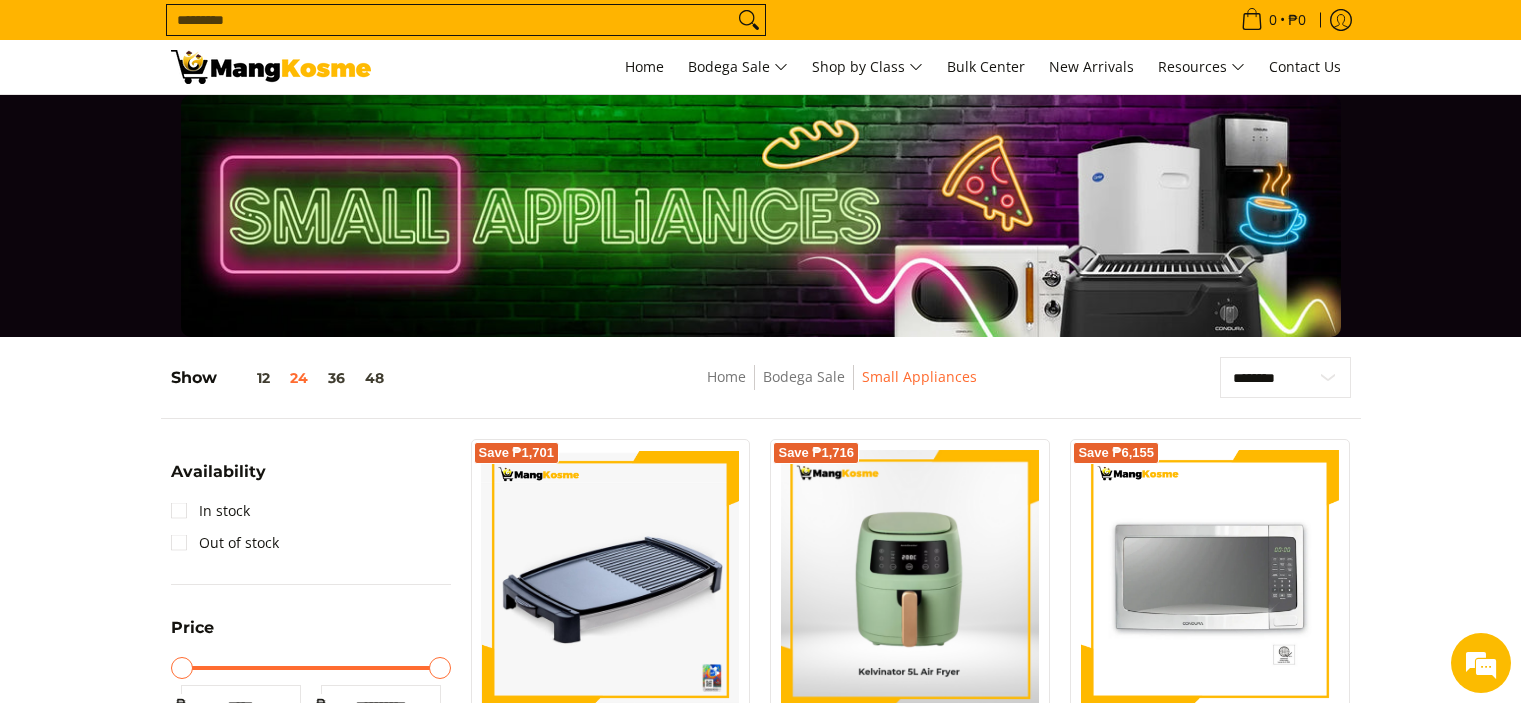 scroll, scrollTop: 500, scrollLeft: 0, axis: vertical 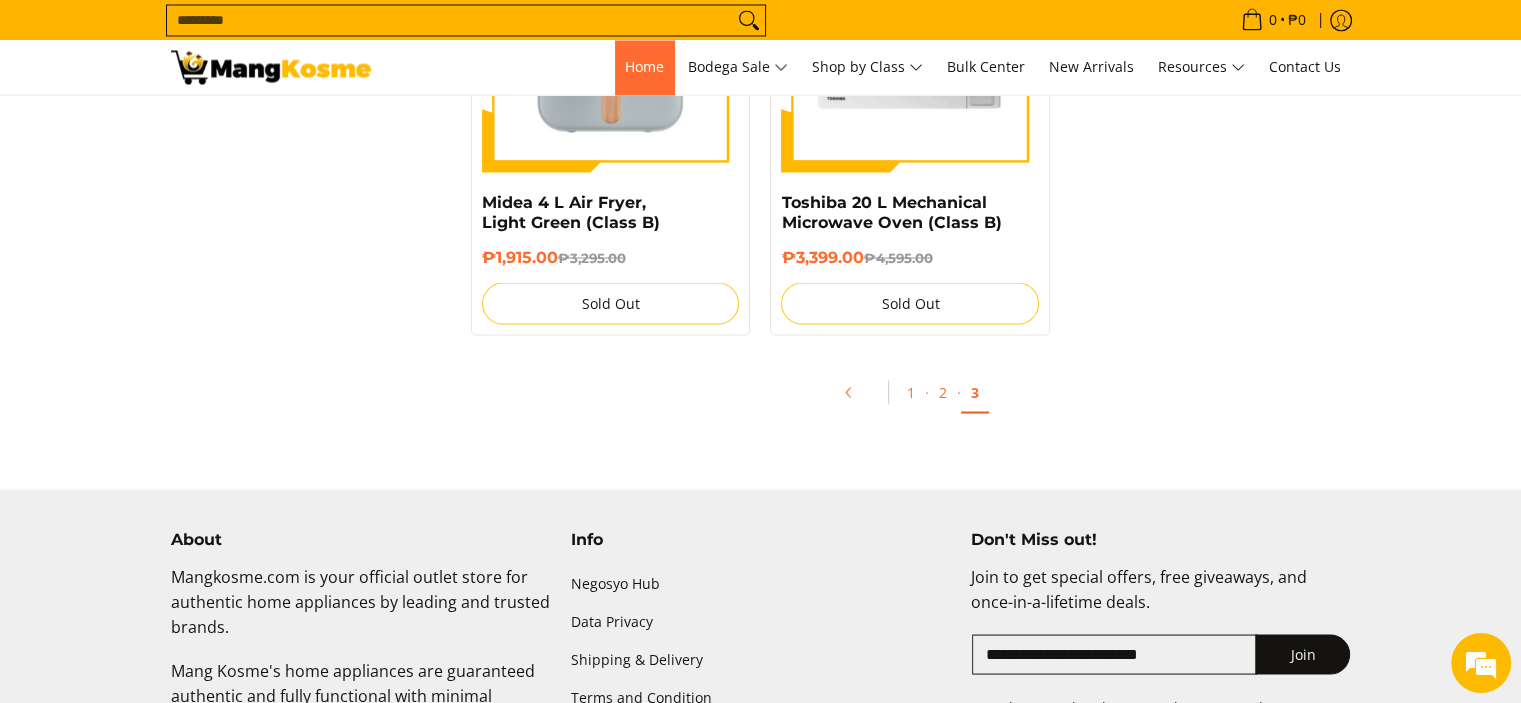 click on "Home" at bounding box center [644, 66] 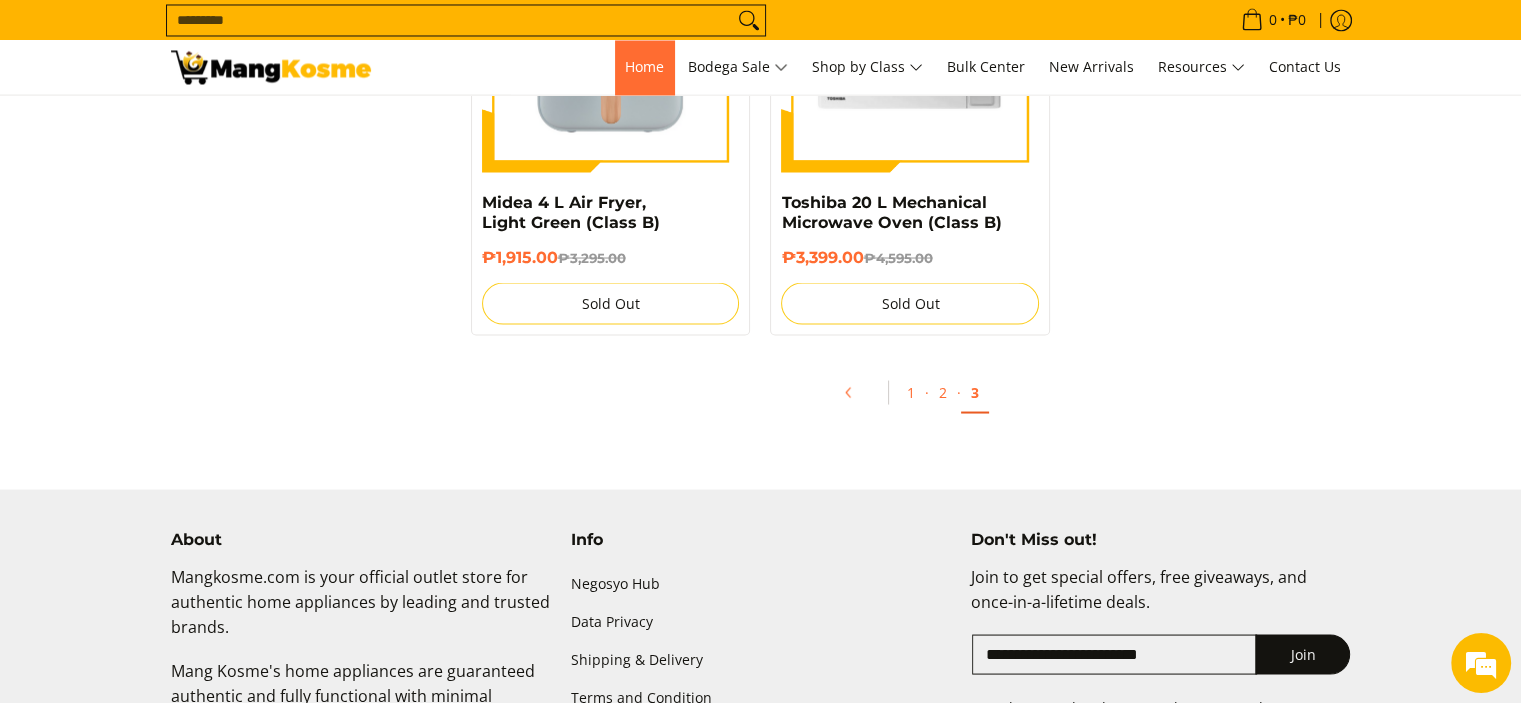 scroll, scrollTop: 0, scrollLeft: 0, axis: both 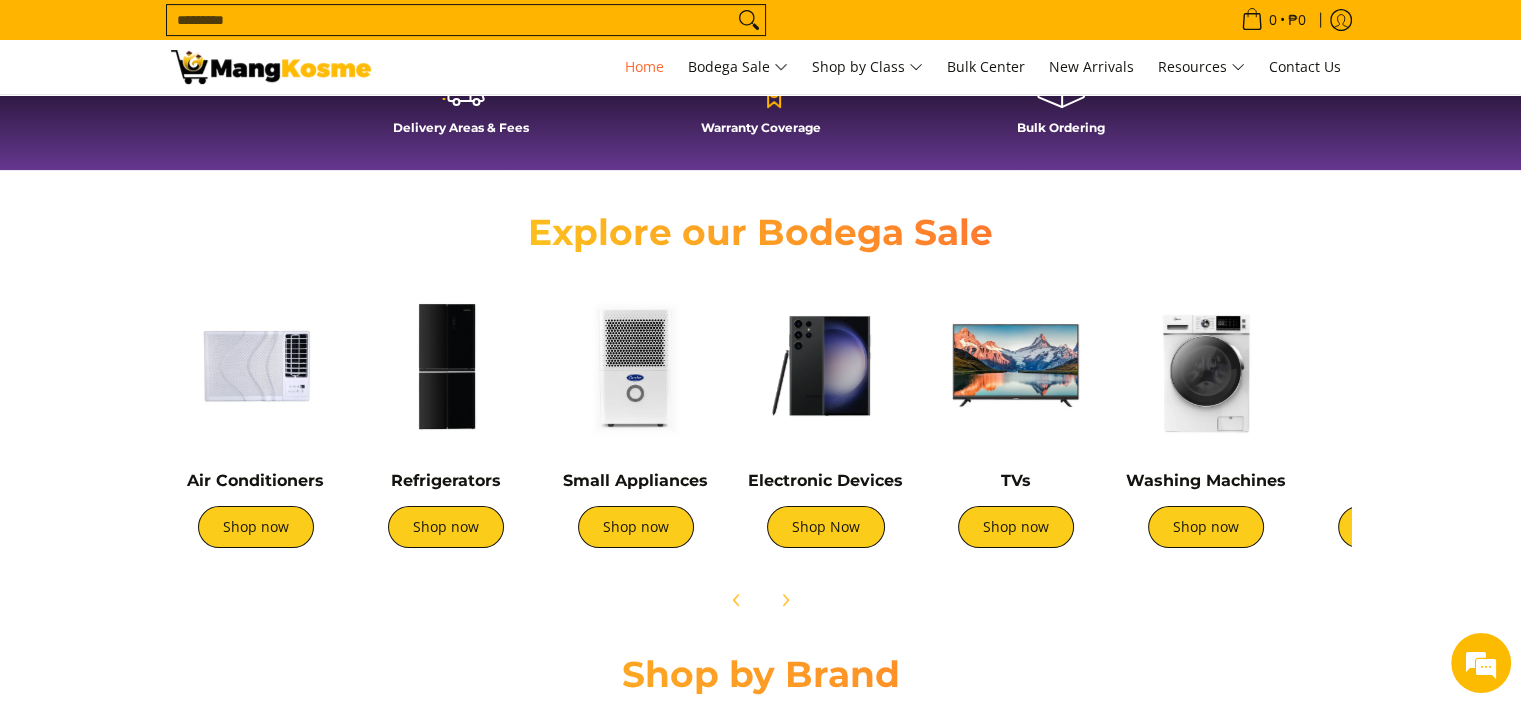 click at bounding box center [1016, 366] 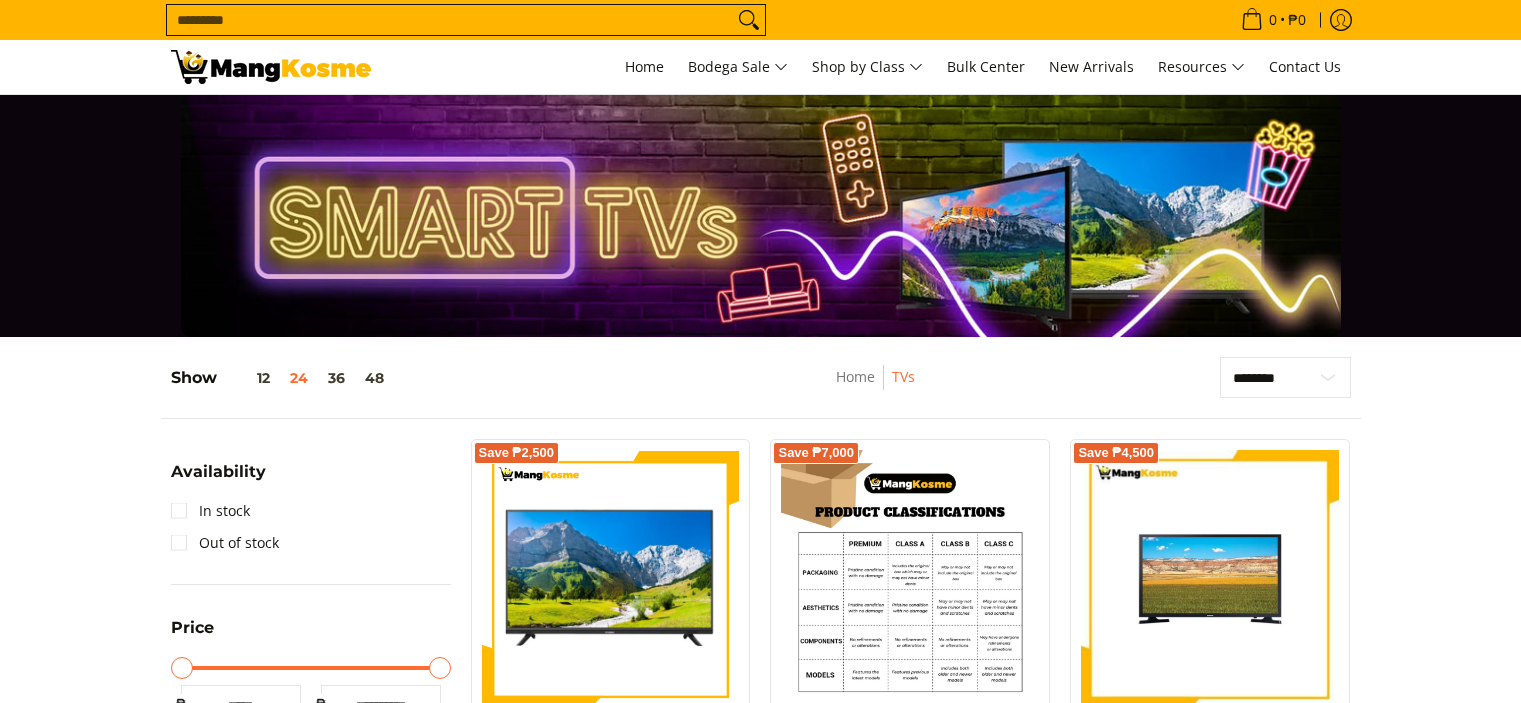 scroll, scrollTop: 0, scrollLeft: 0, axis: both 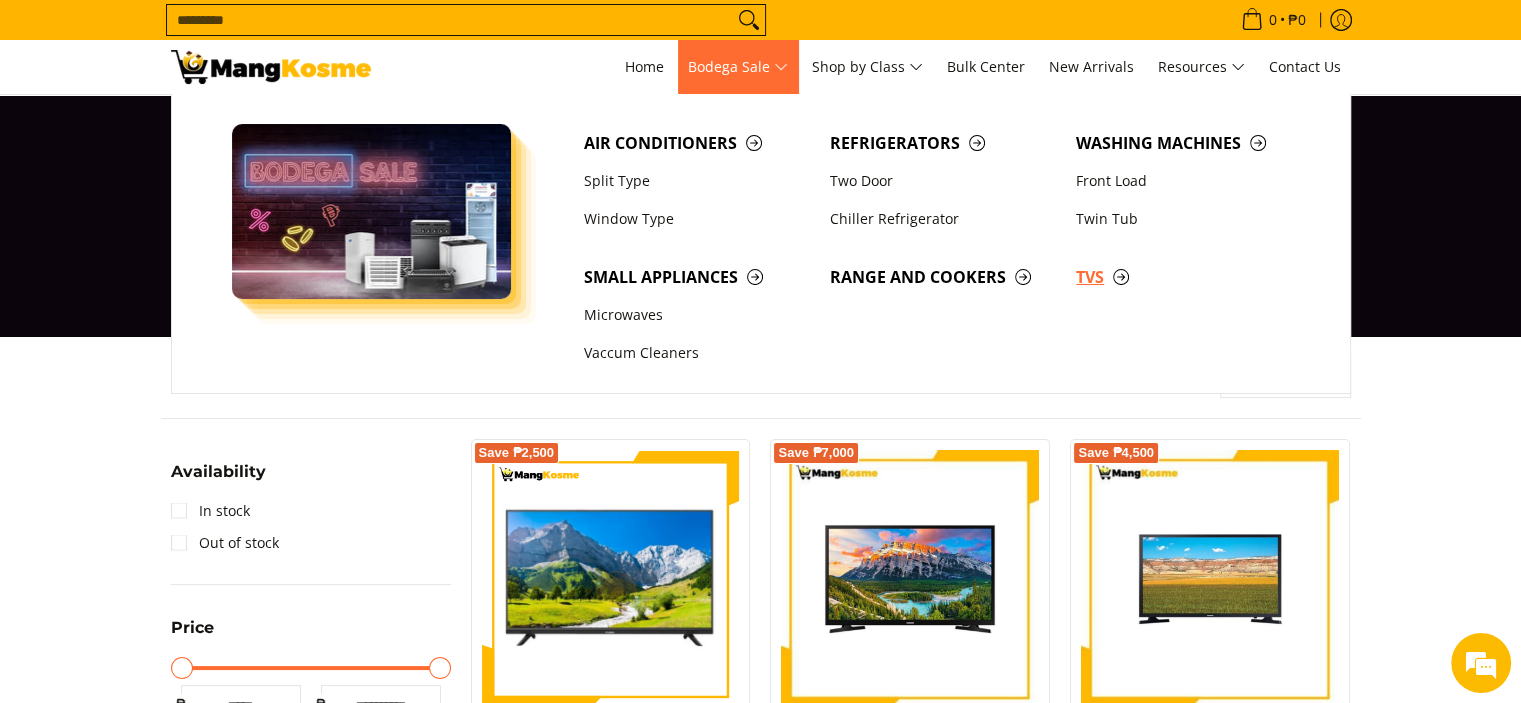 click on "TVs" at bounding box center (1189, 277) 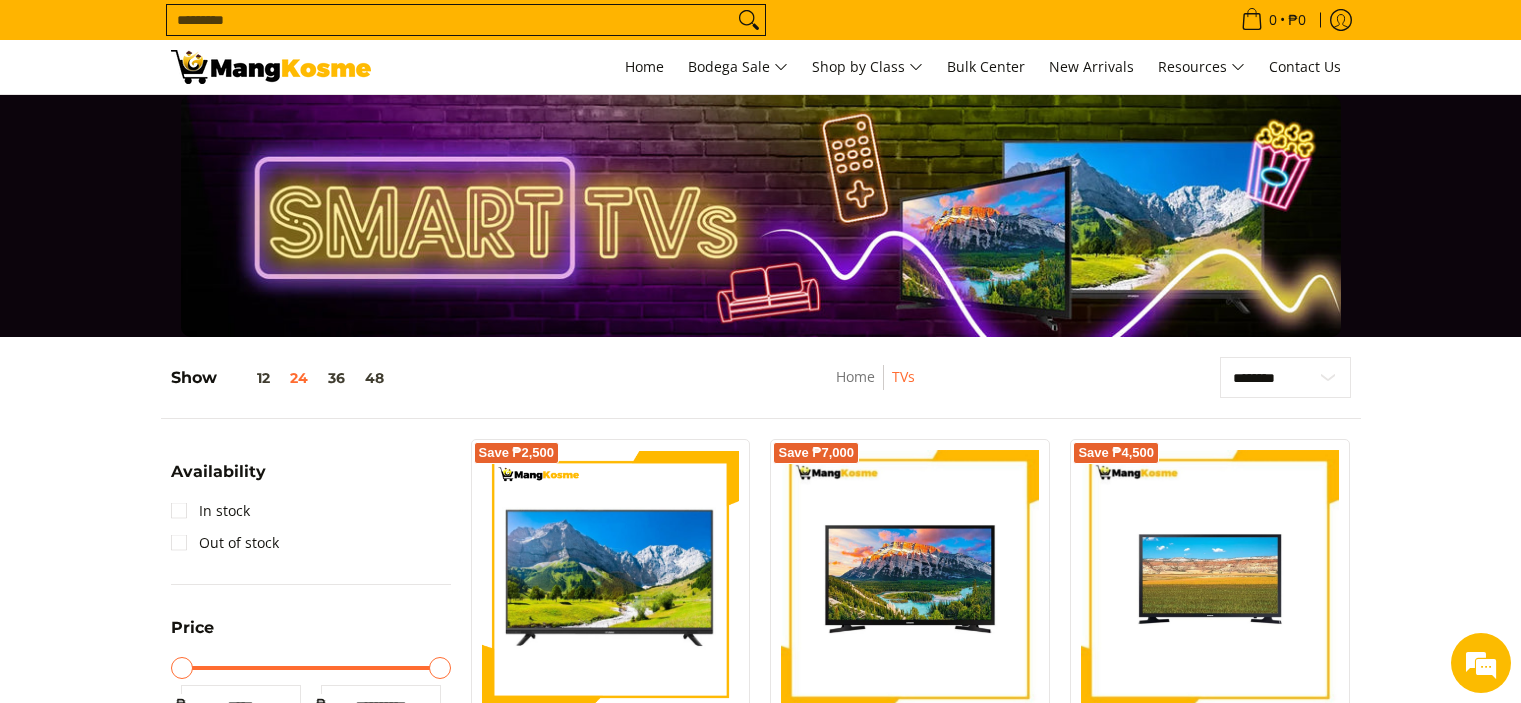 scroll, scrollTop: 0, scrollLeft: 0, axis: both 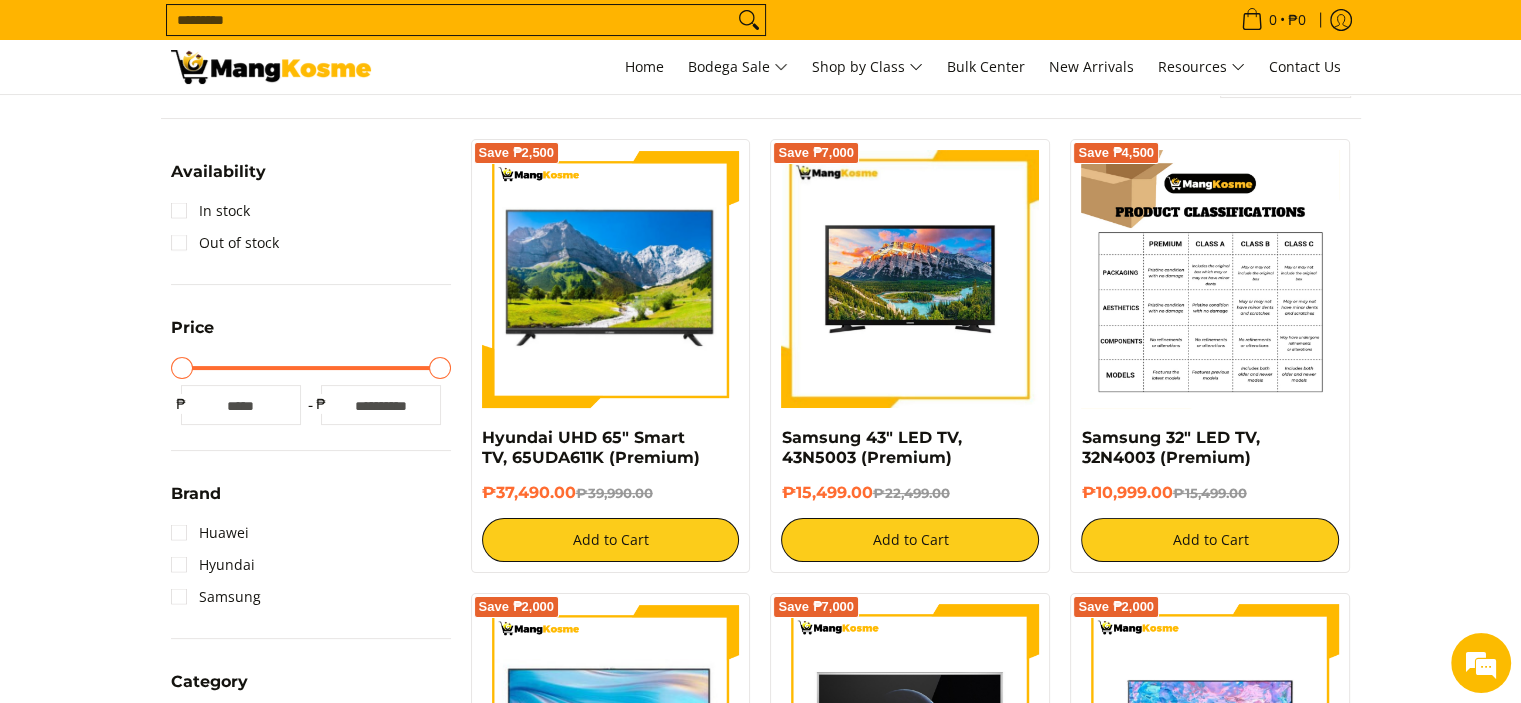 click at bounding box center (1210, 279) 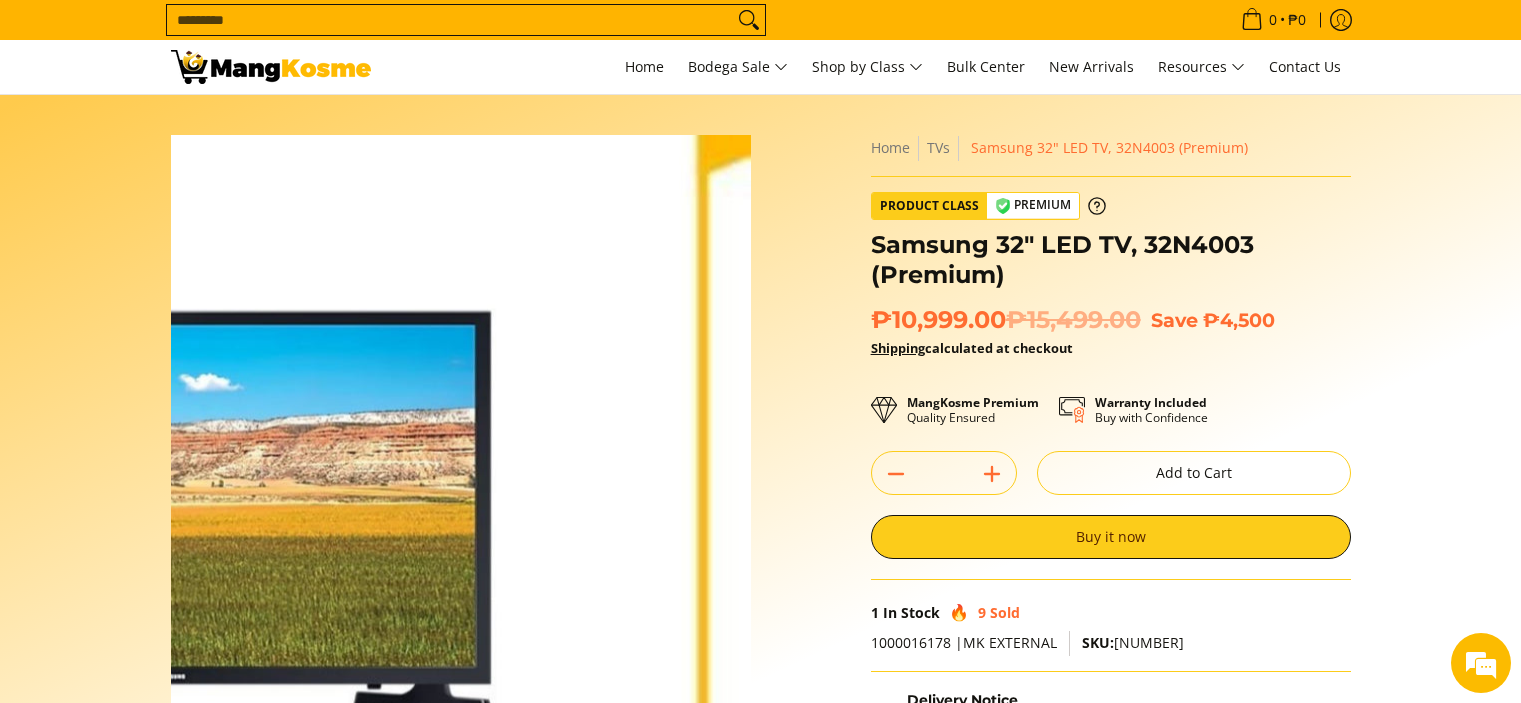 scroll, scrollTop: 0, scrollLeft: 0, axis: both 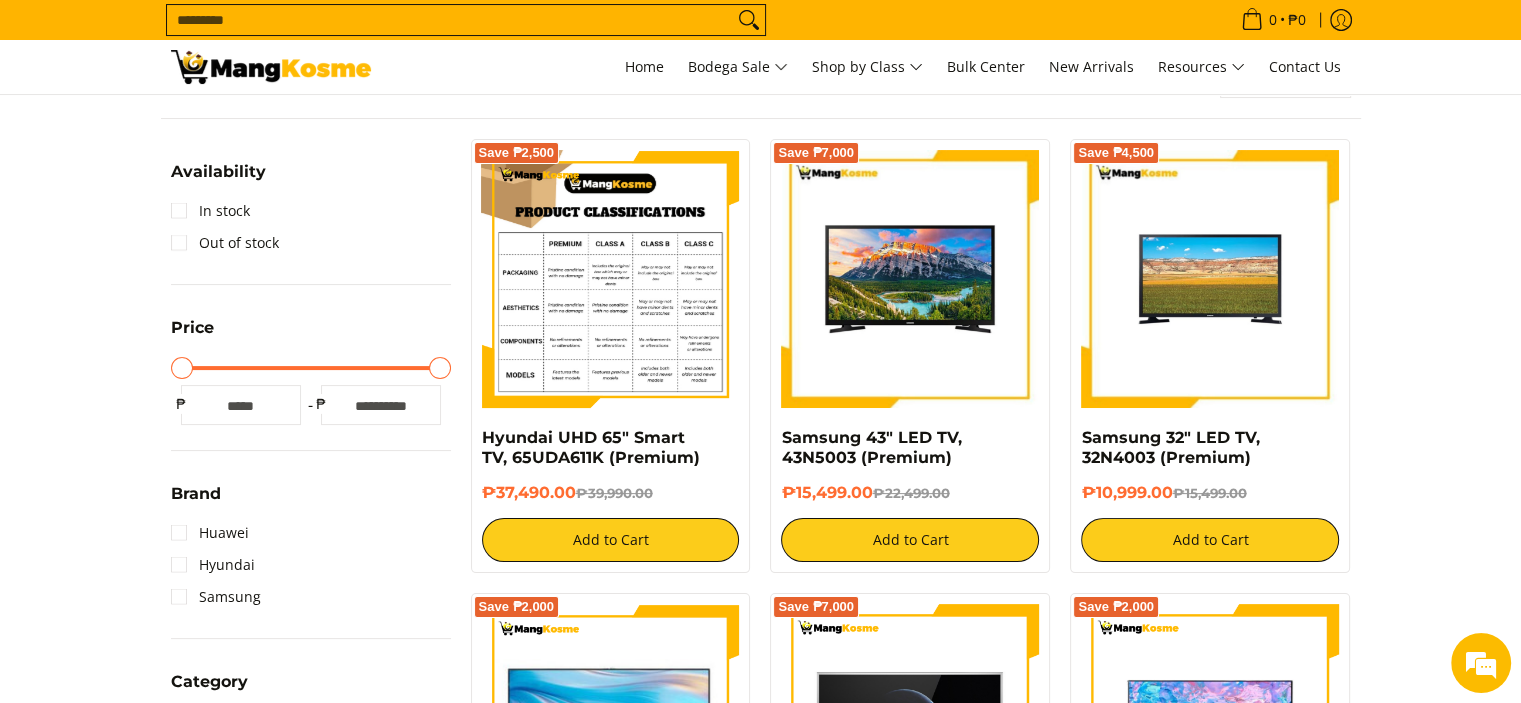 click at bounding box center (611, 279) 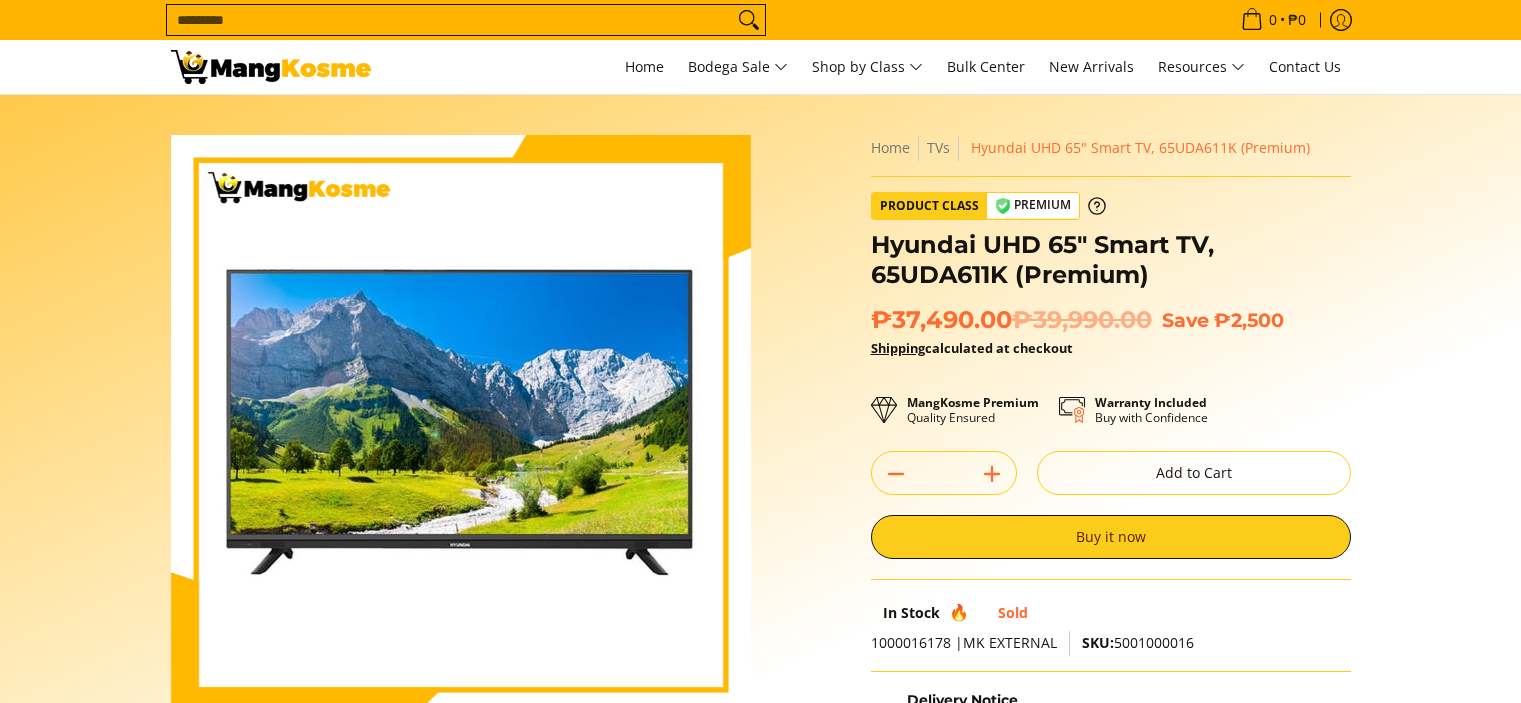scroll, scrollTop: 0, scrollLeft: 0, axis: both 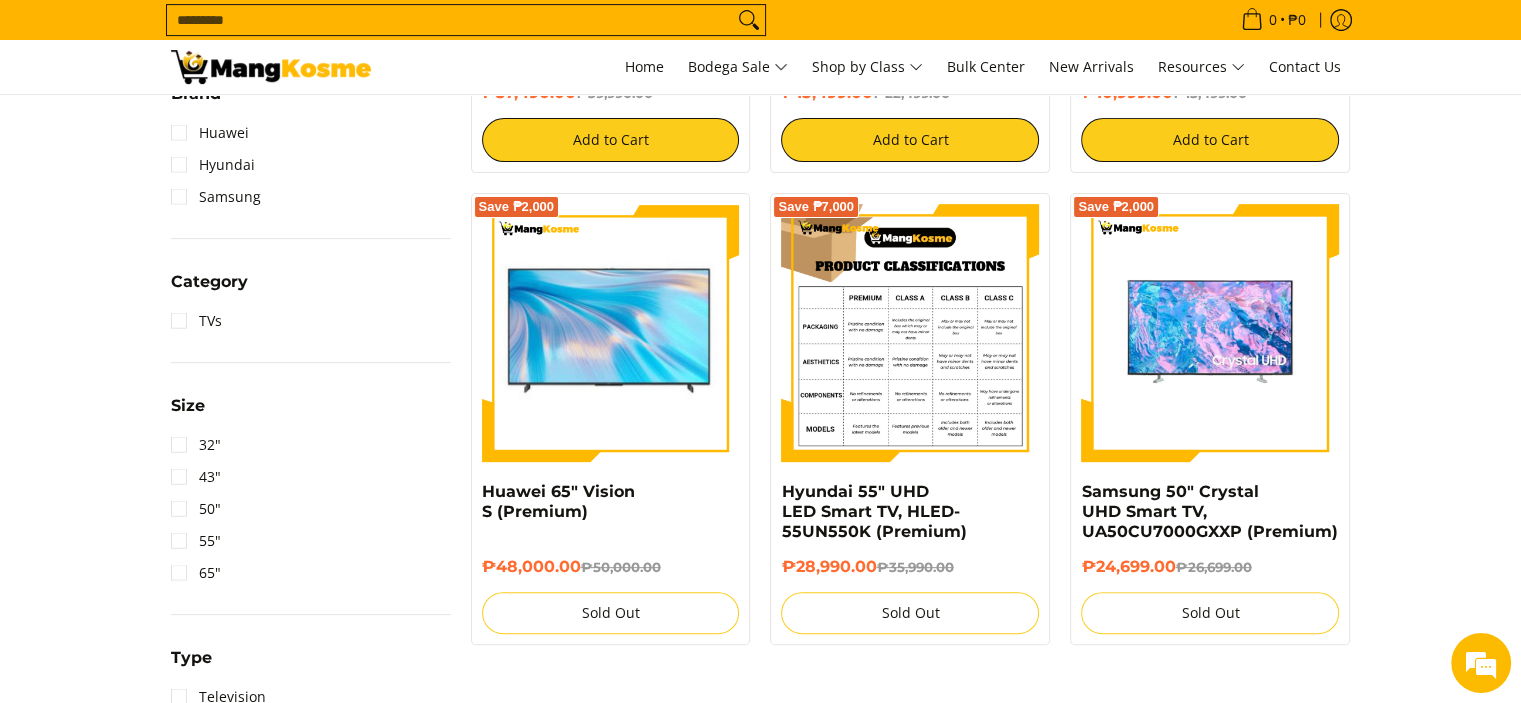 click at bounding box center [910, 333] 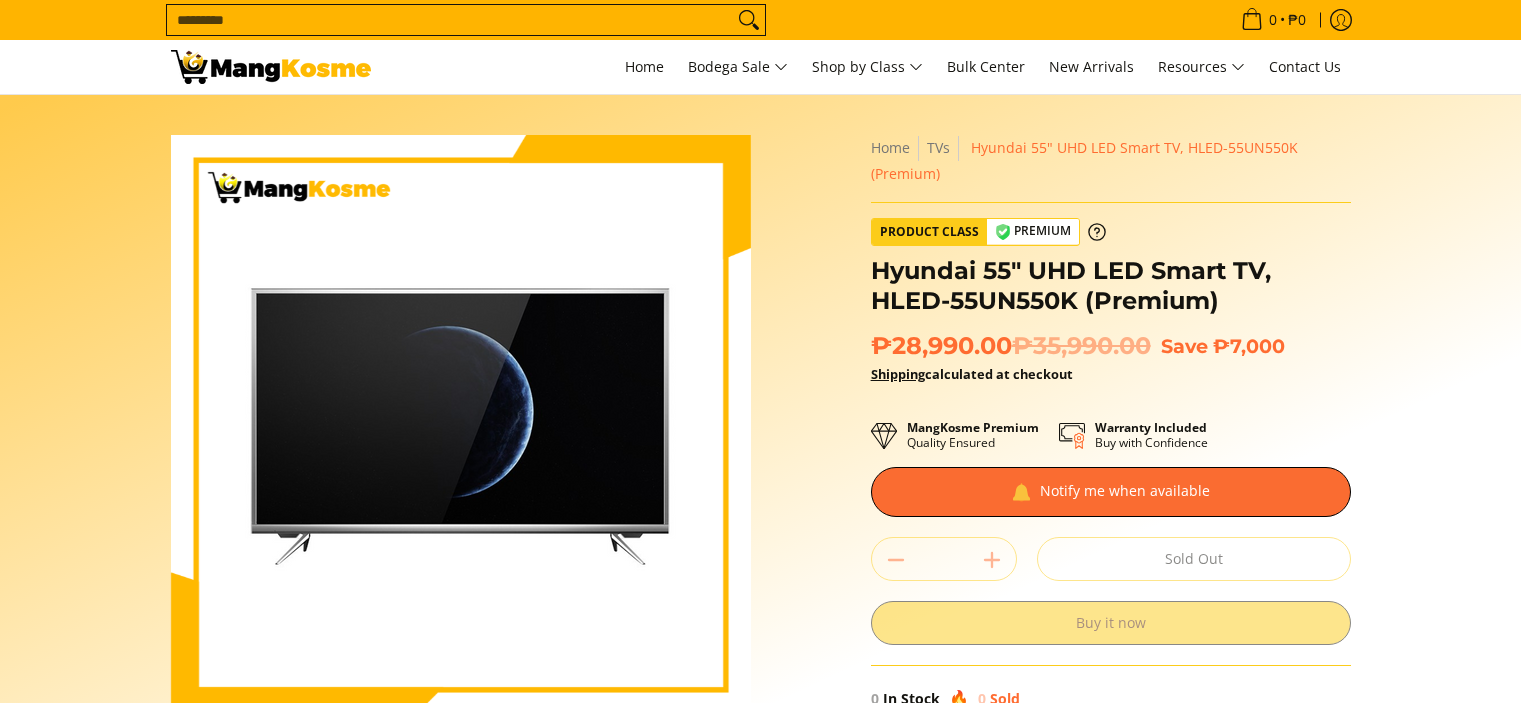 scroll, scrollTop: 0, scrollLeft: 0, axis: both 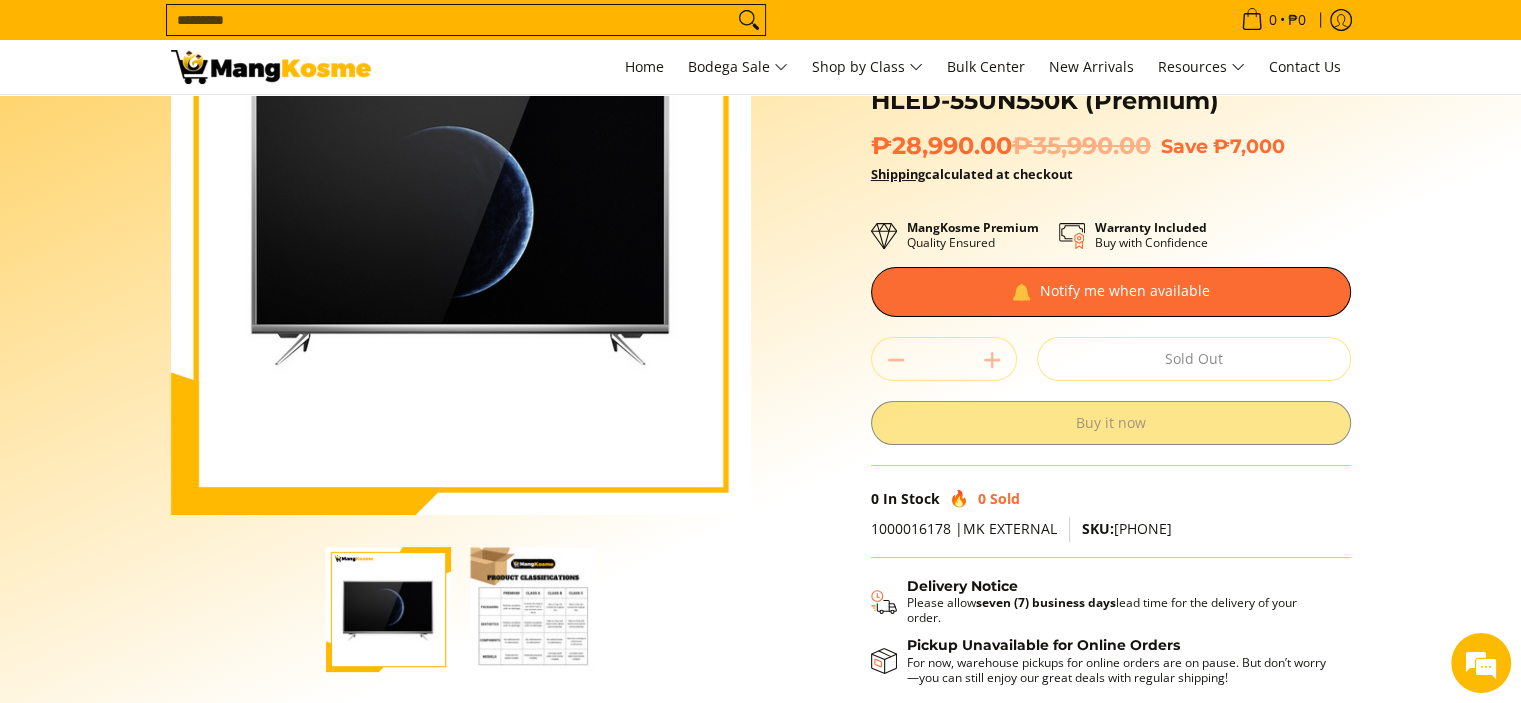click on "Search..." at bounding box center [450, 20] 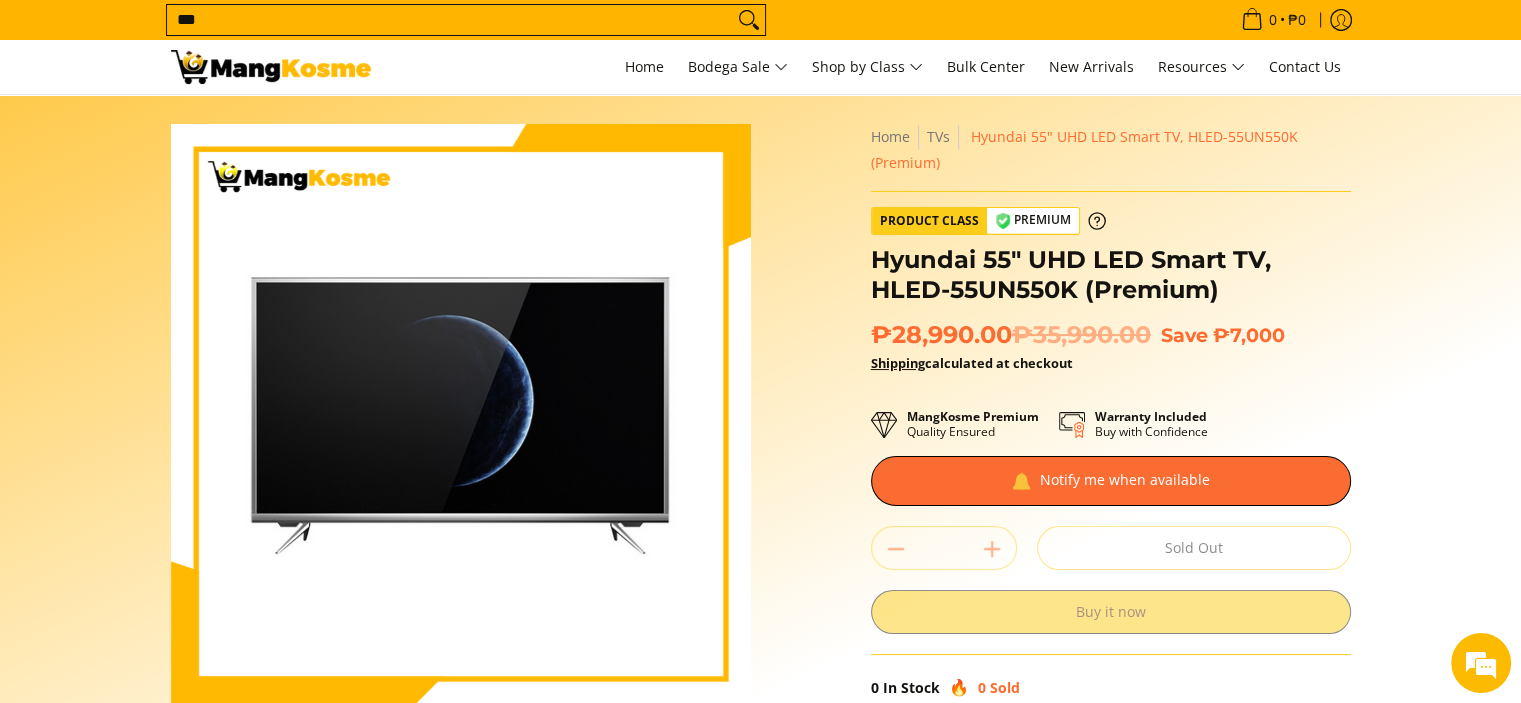 scroll, scrollTop: 0, scrollLeft: 0, axis: both 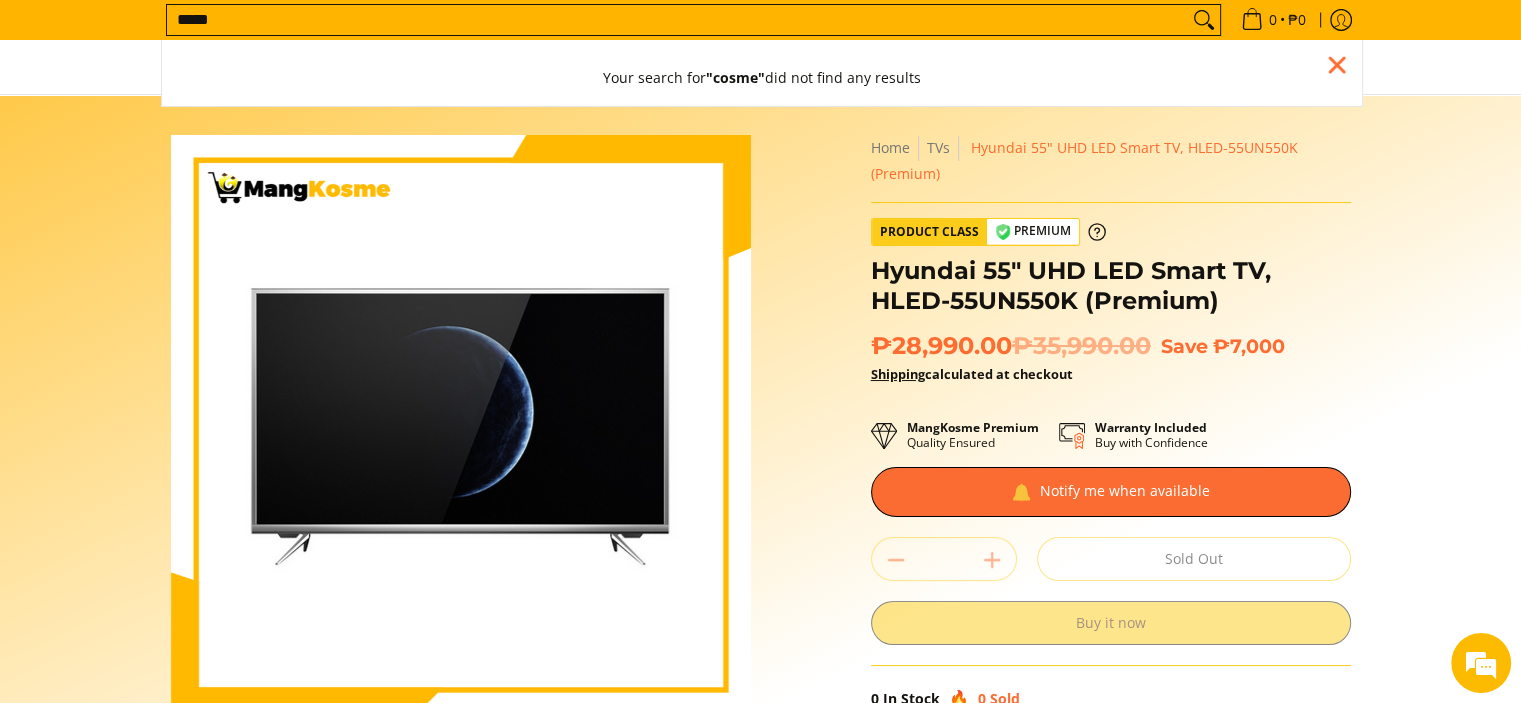 type on "*****" 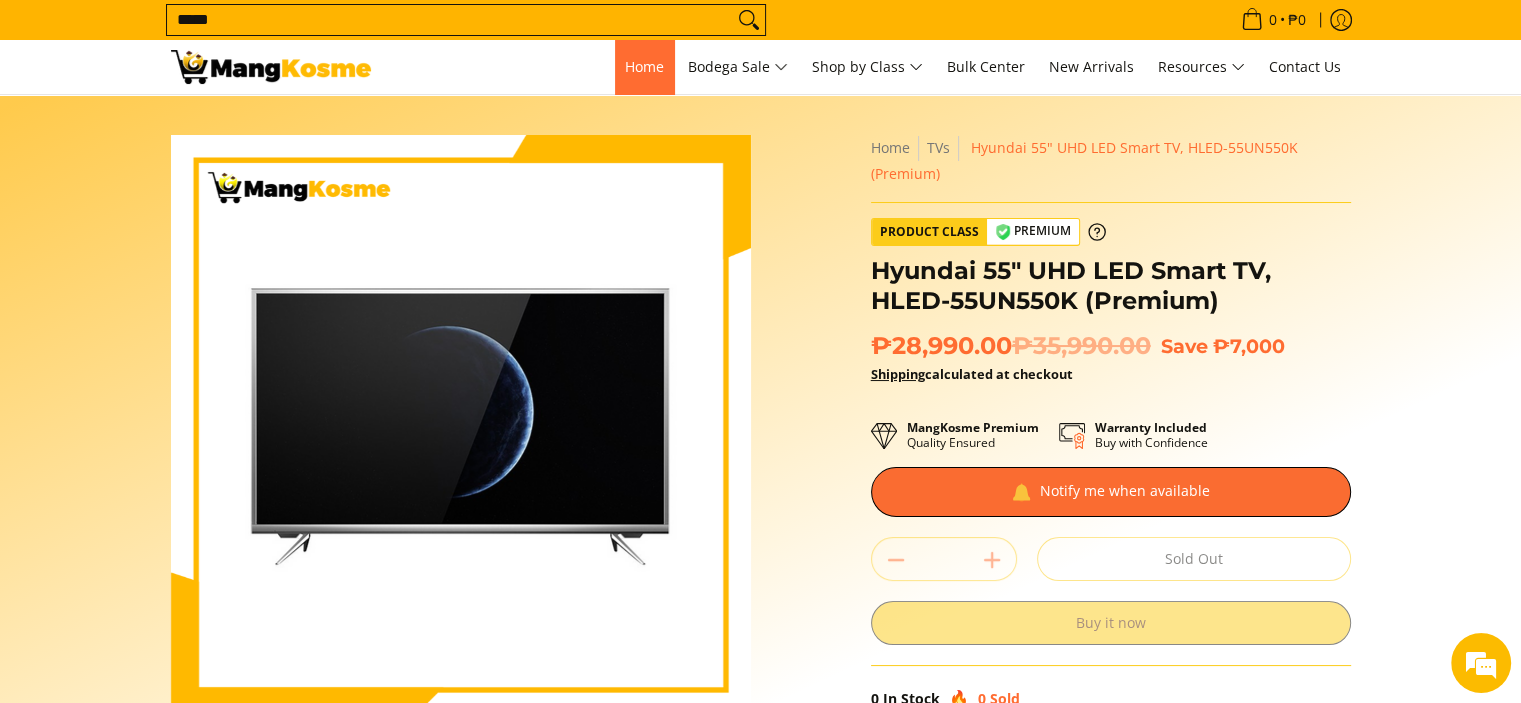 click on "Home" at bounding box center [644, 66] 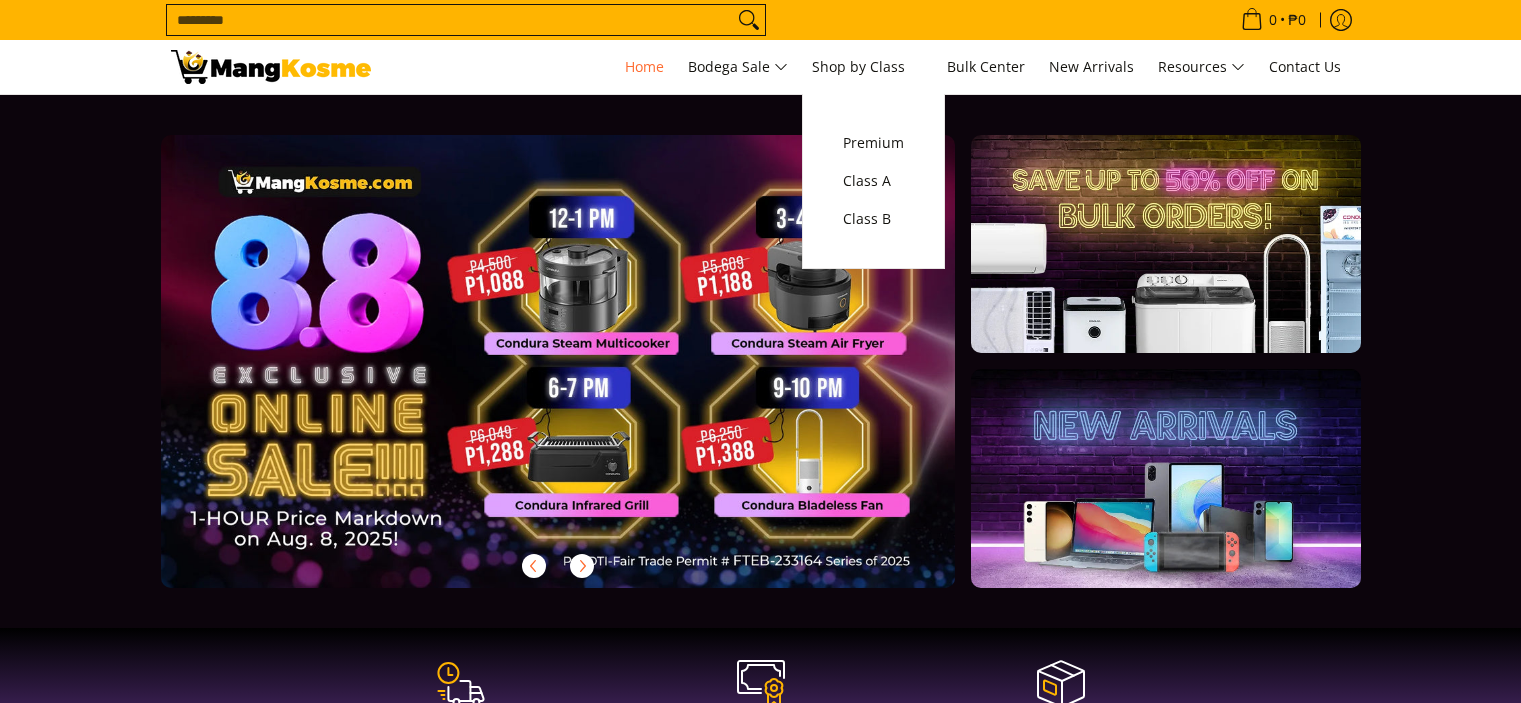scroll, scrollTop: 0, scrollLeft: 0, axis: both 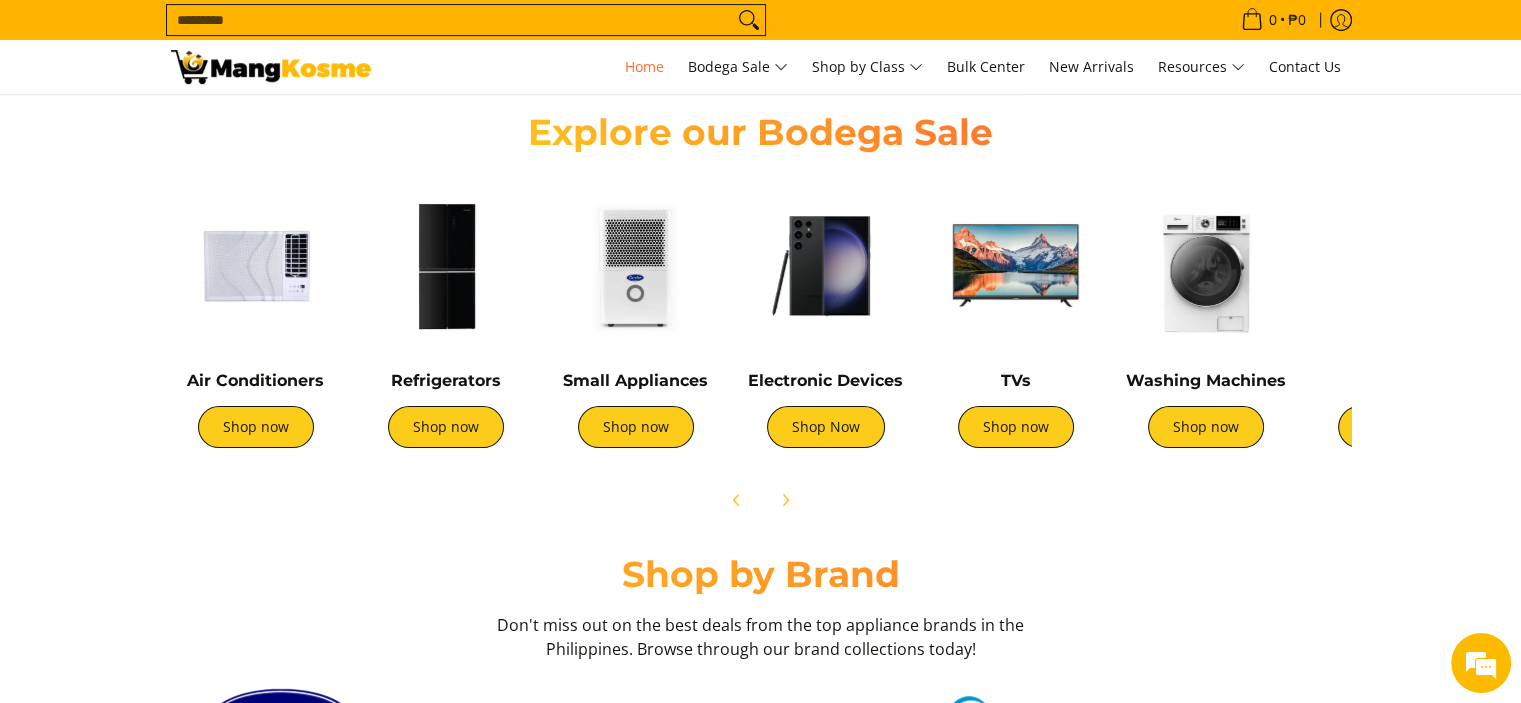 click at bounding box center (1206, 266) 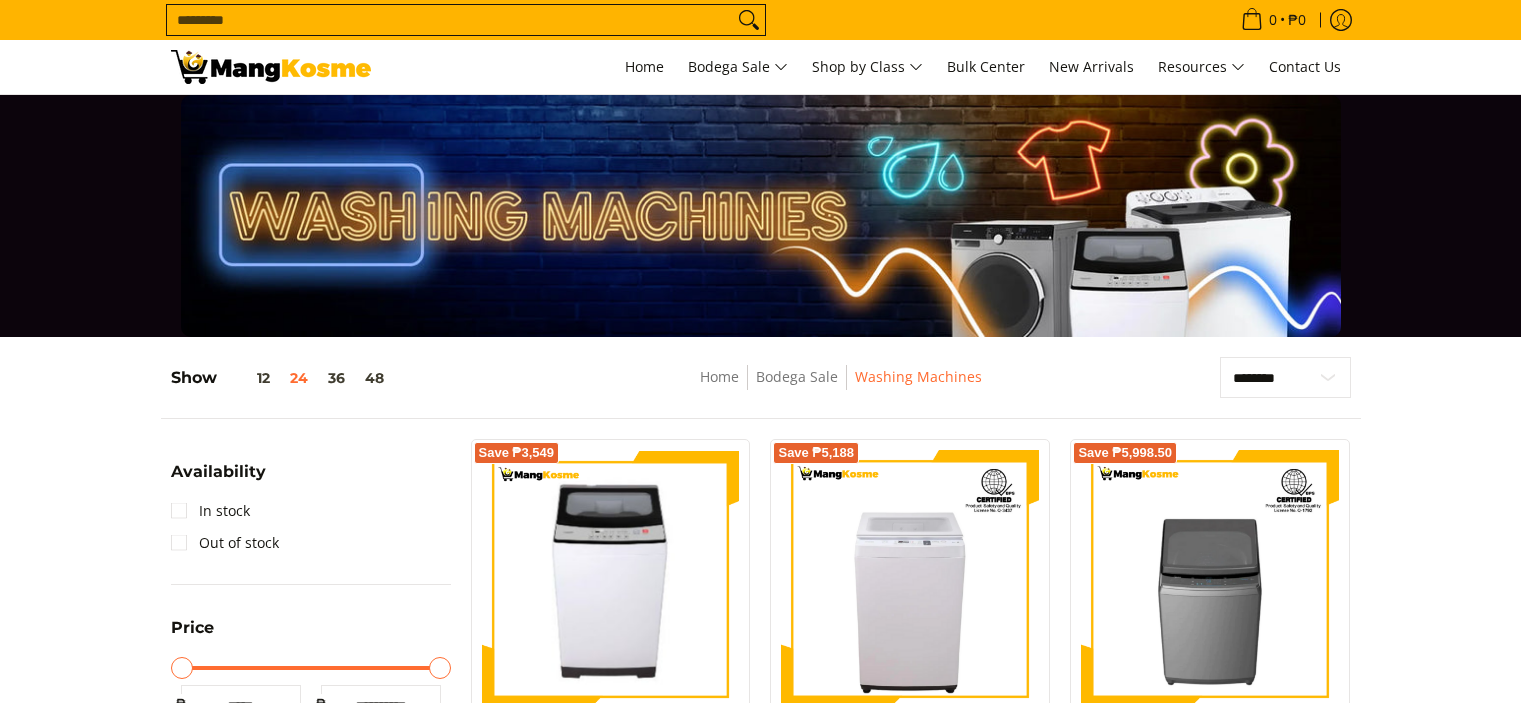 scroll, scrollTop: 400, scrollLeft: 0, axis: vertical 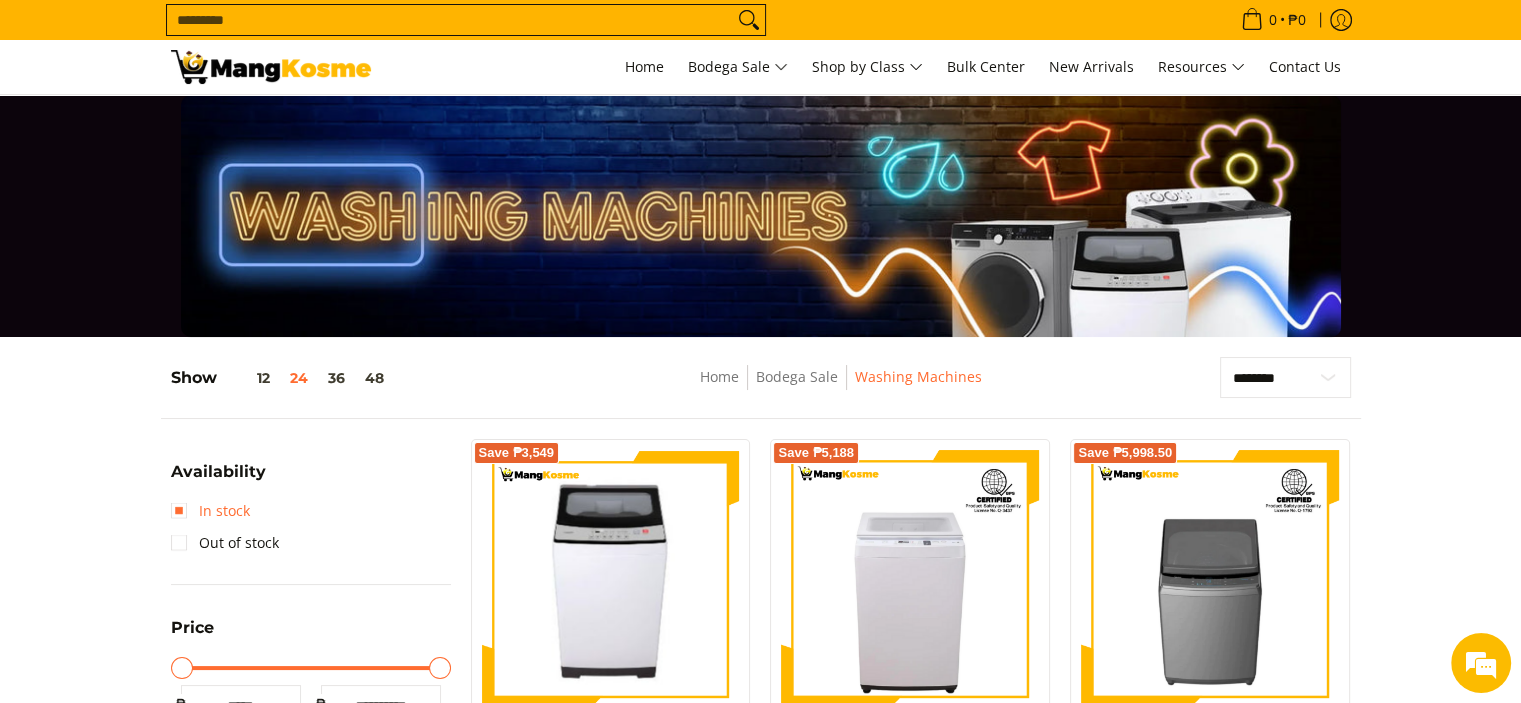 click on "In stock" at bounding box center (210, 511) 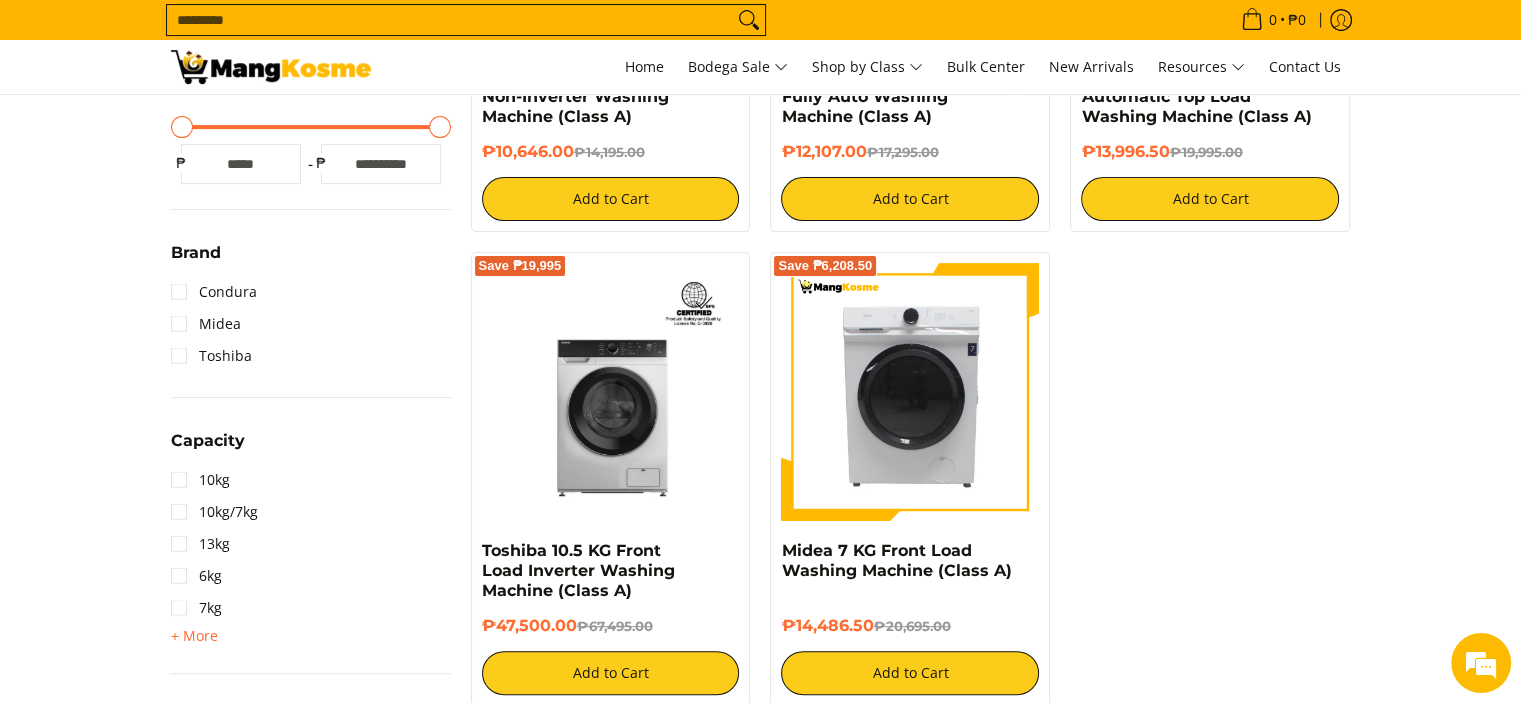scroll, scrollTop: 261, scrollLeft: 0, axis: vertical 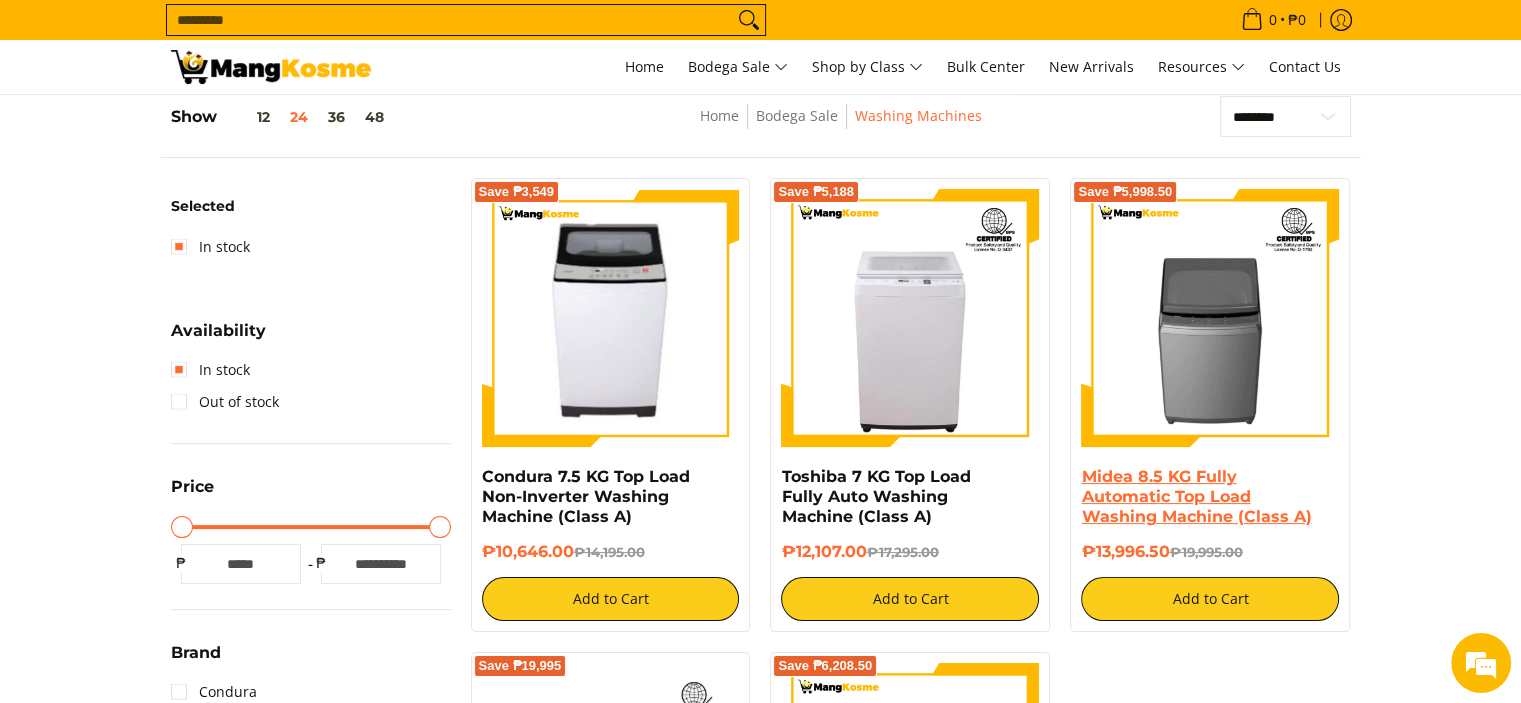 drag, startPoint x: 1215, startPoint y: 327, endPoint x: 1144, endPoint y: 477, distance: 165.95482 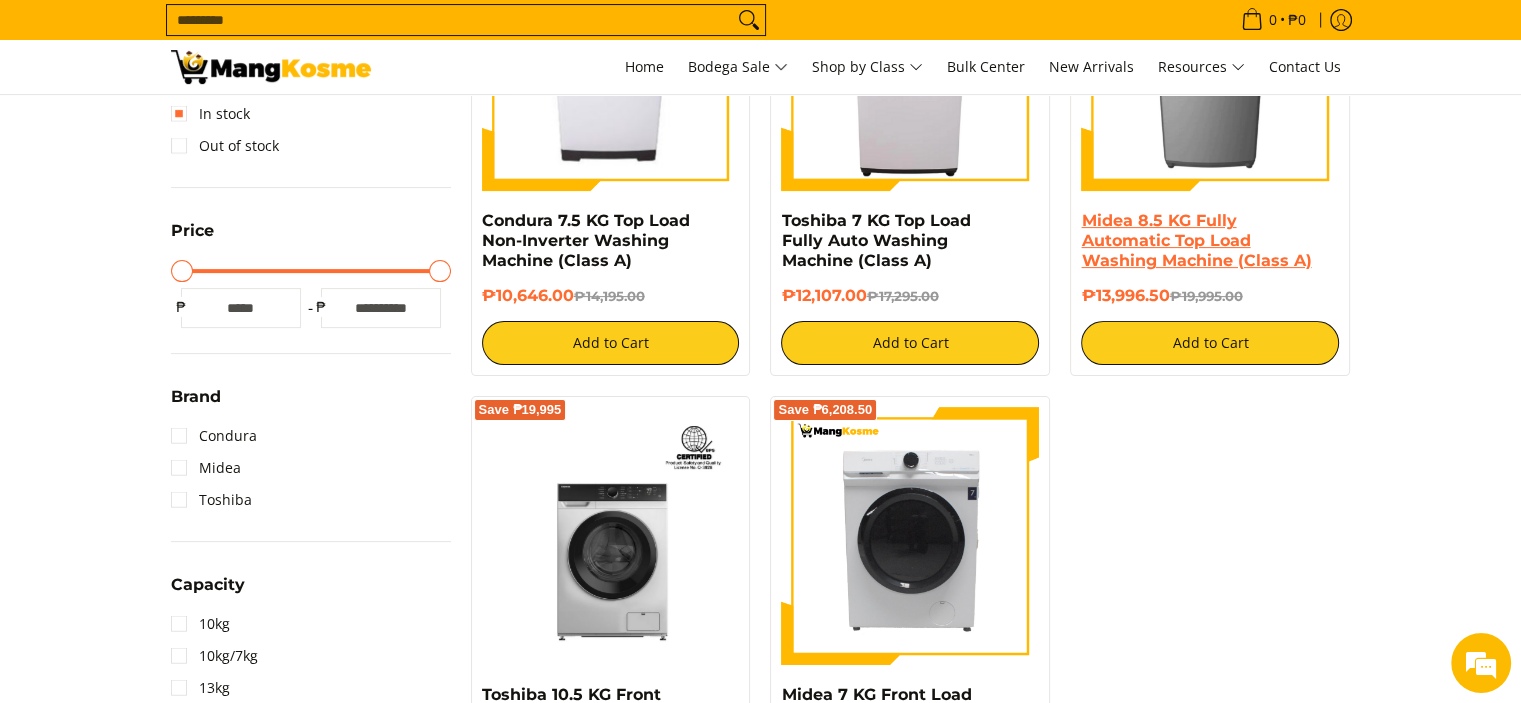 scroll, scrollTop: 661, scrollLeft: 0, axis: vertical 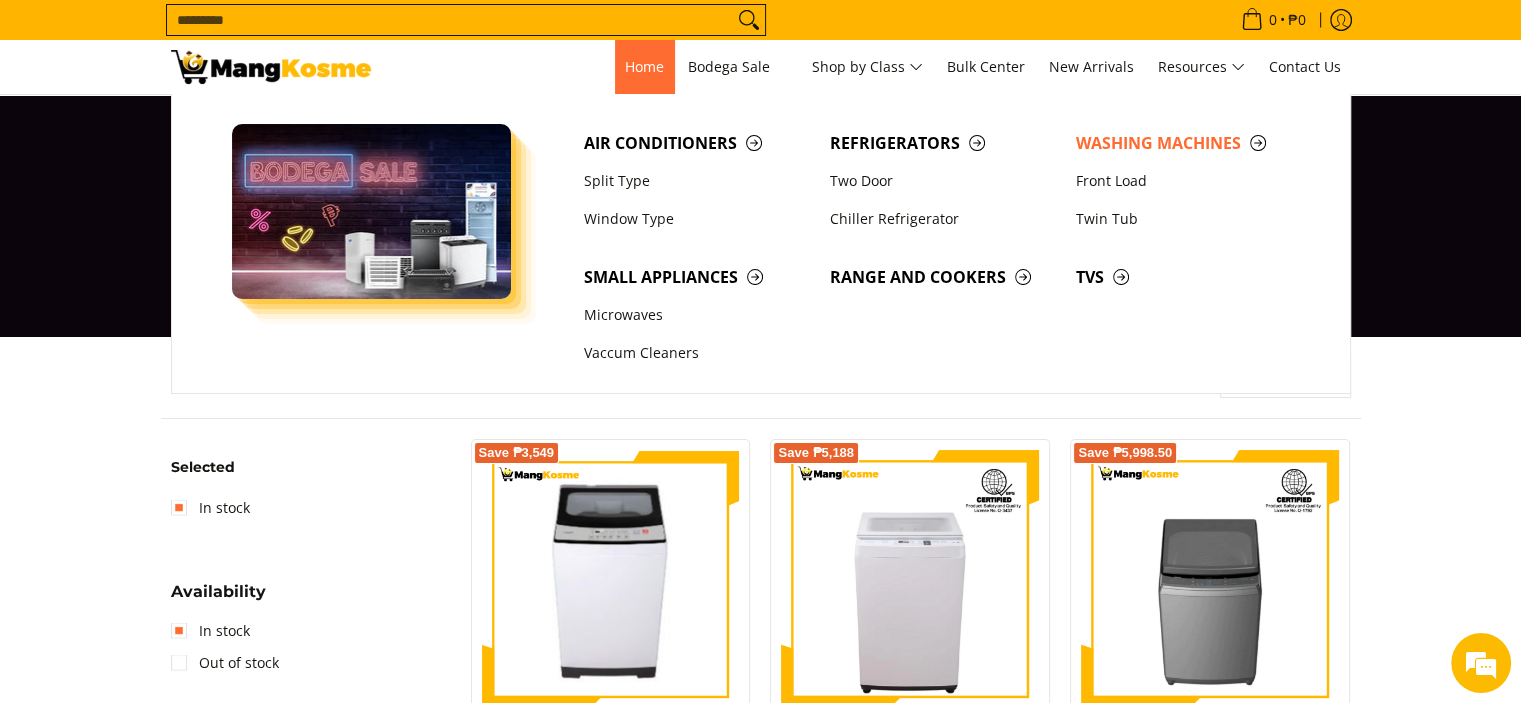 click on "Home" at bounding box center (644, 67) 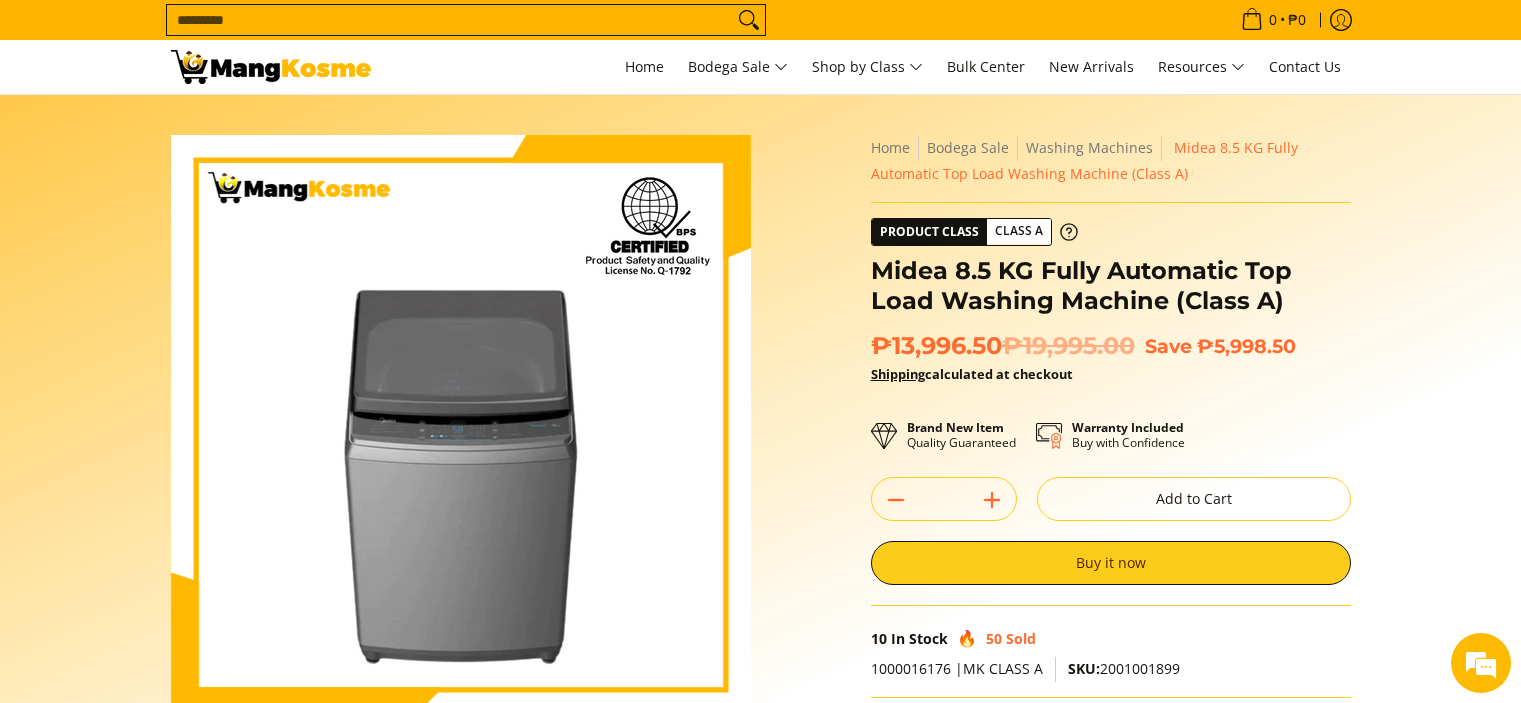 scroll, scrollTop: 0, scrollLeft: 0, axis: both 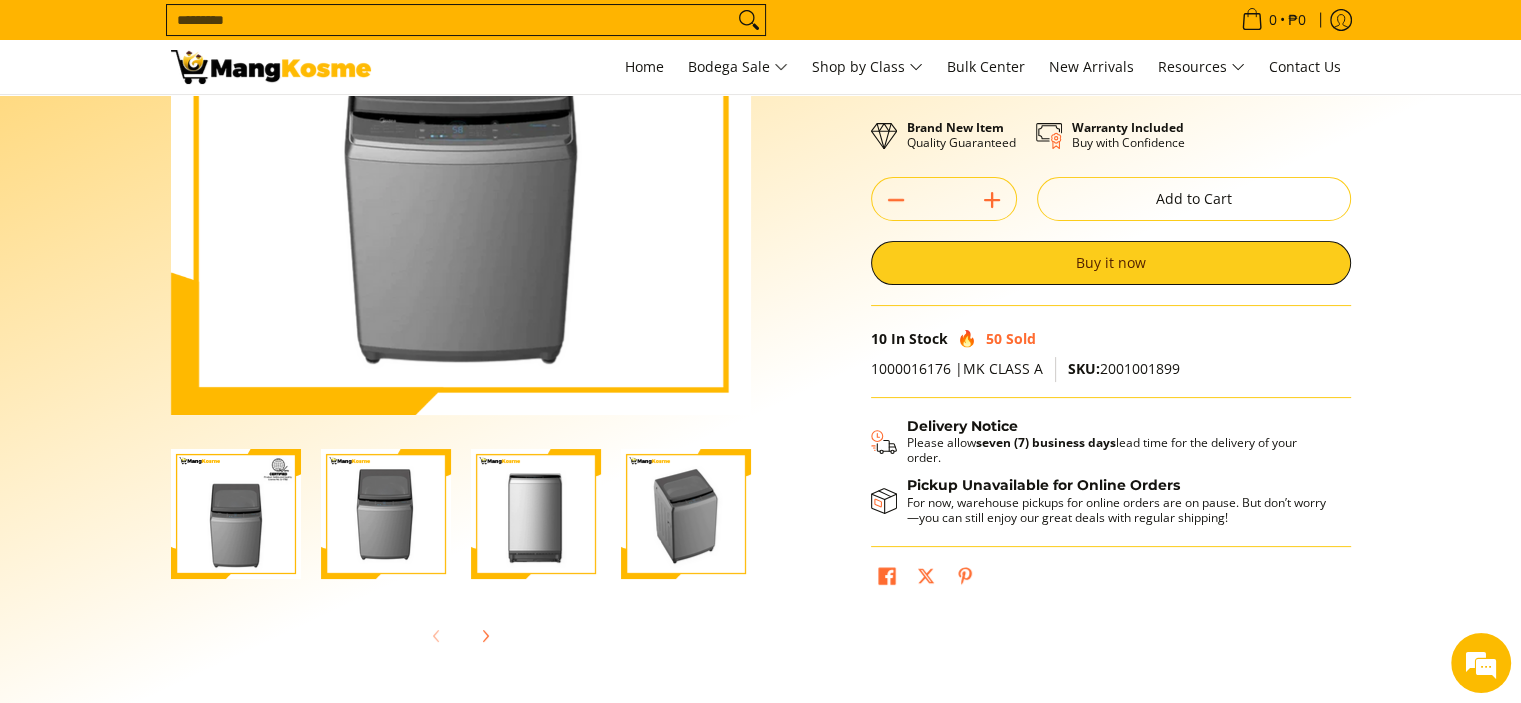 click at bounding box center [386, 514] 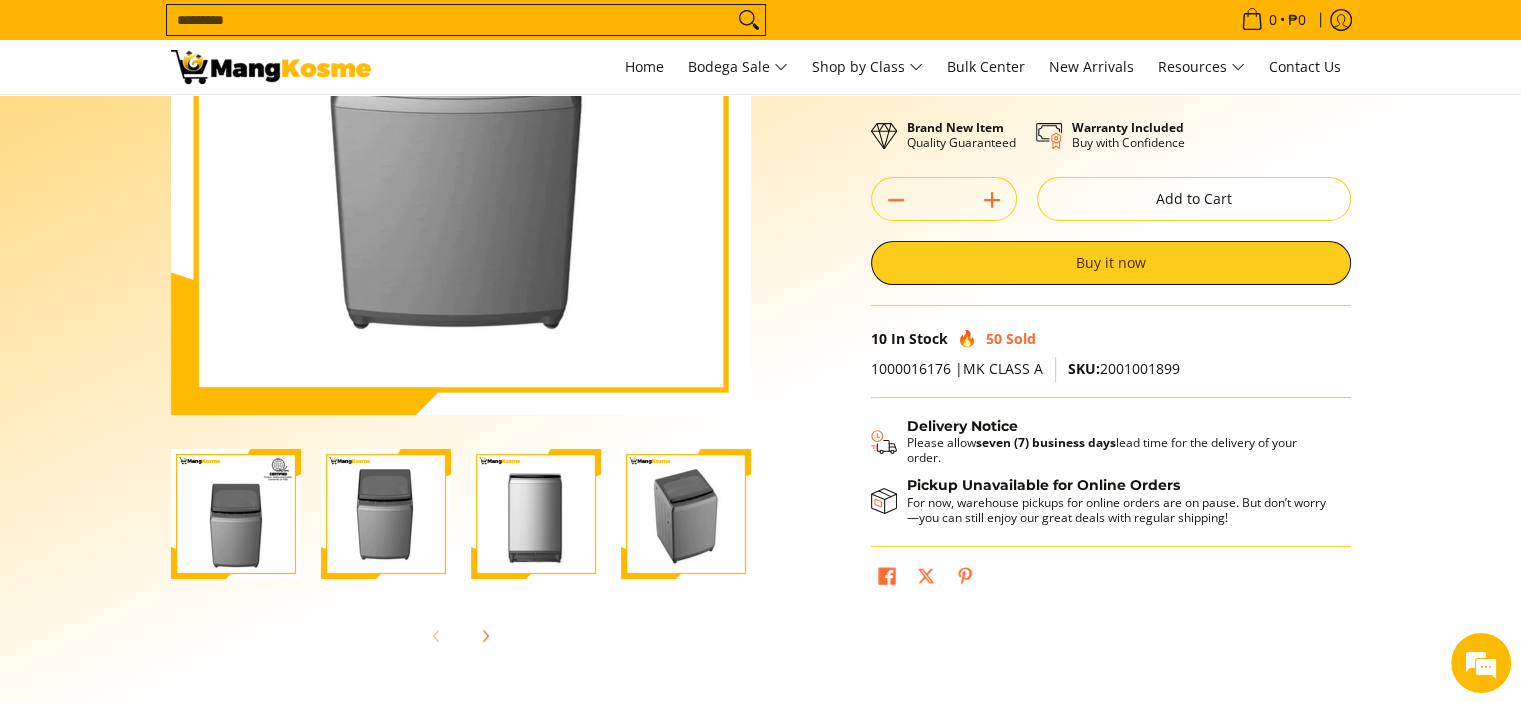 click at bounding box center (536, 514) 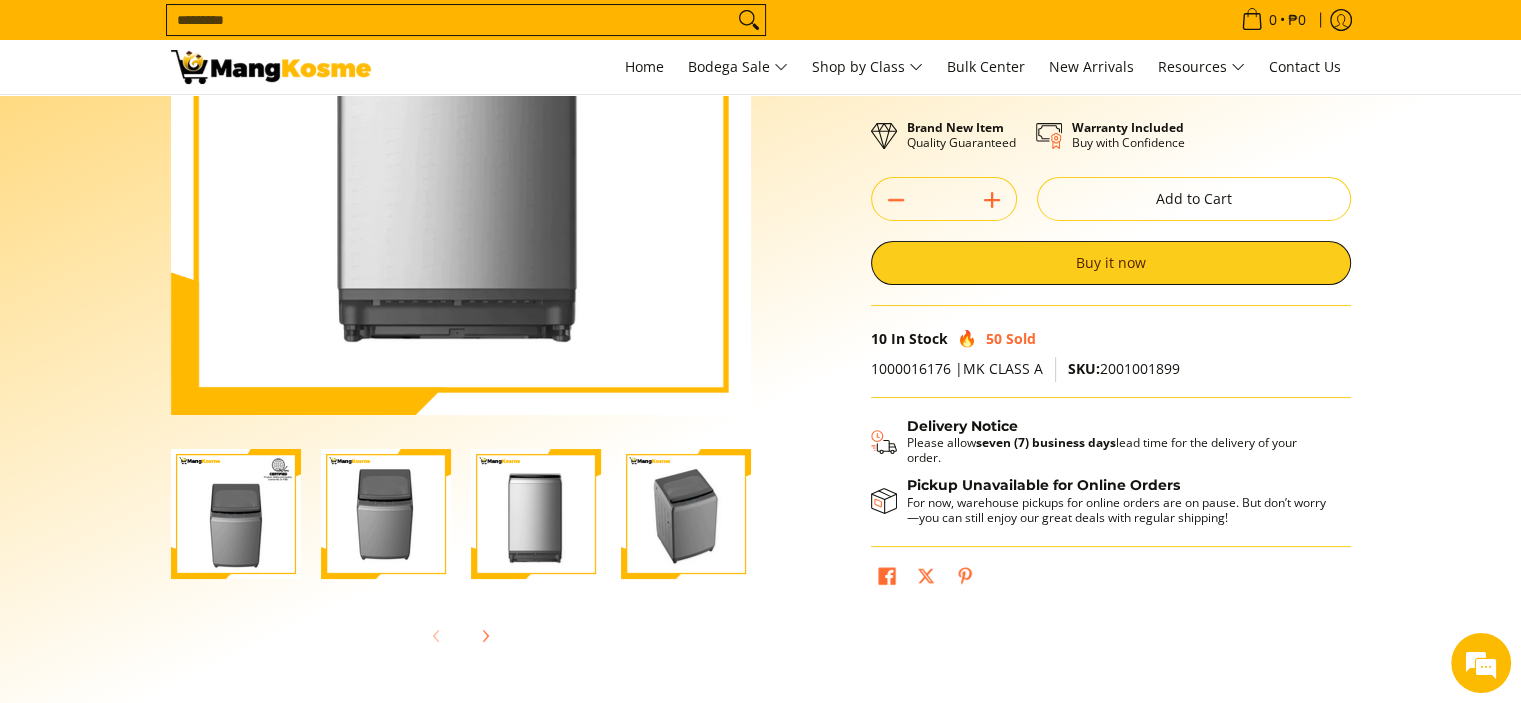 click at bounding box center (686, 514) 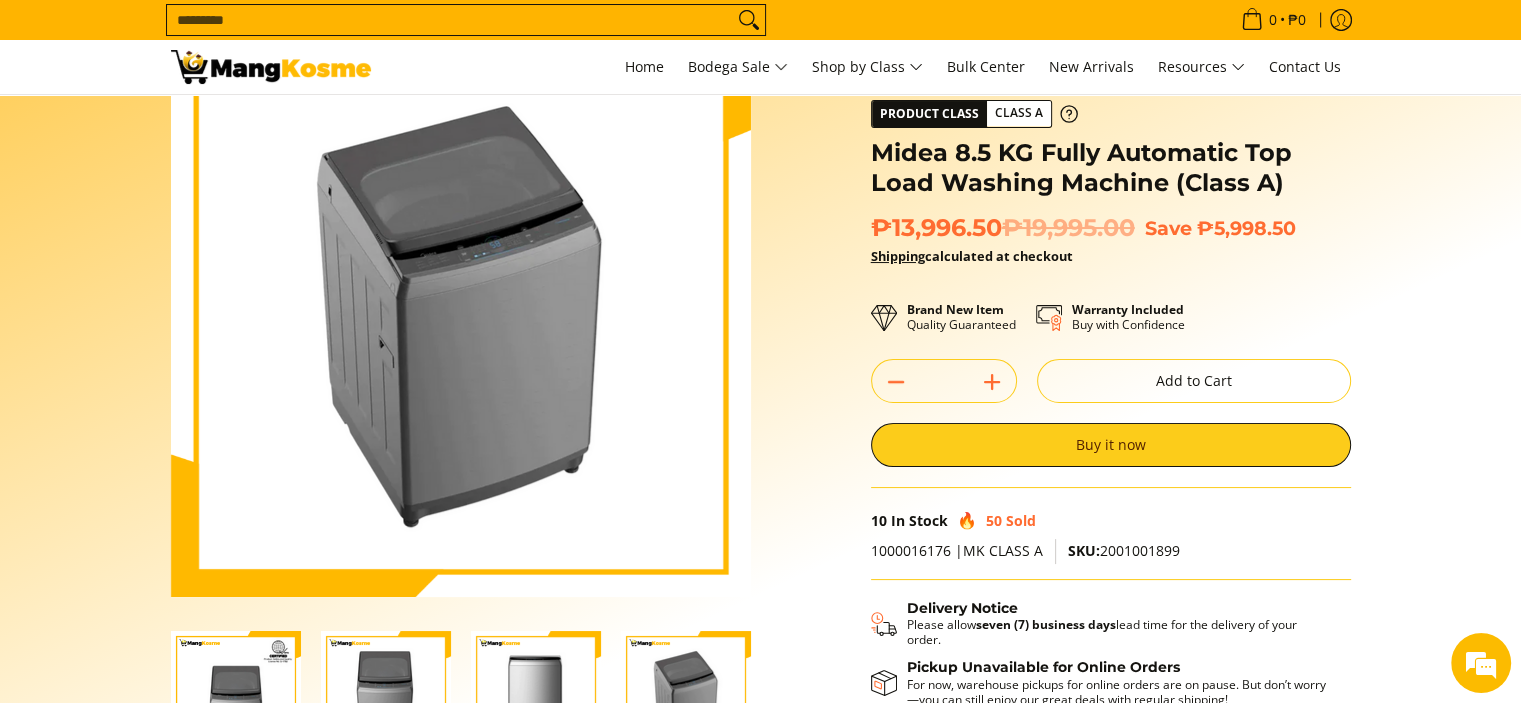 scroll, scrollTop: 0, scrollLeft: 0, axis: both 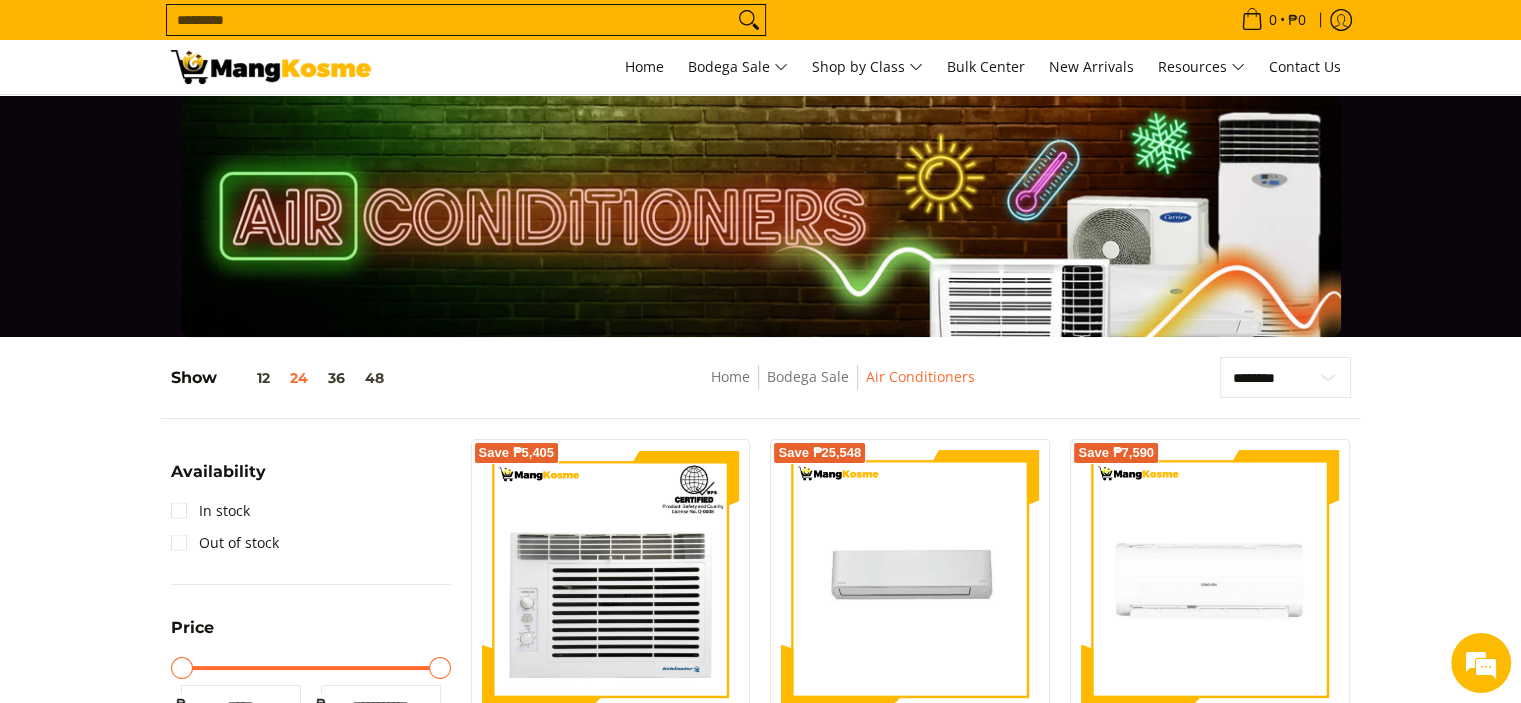 click at bounding box center (271, 67) 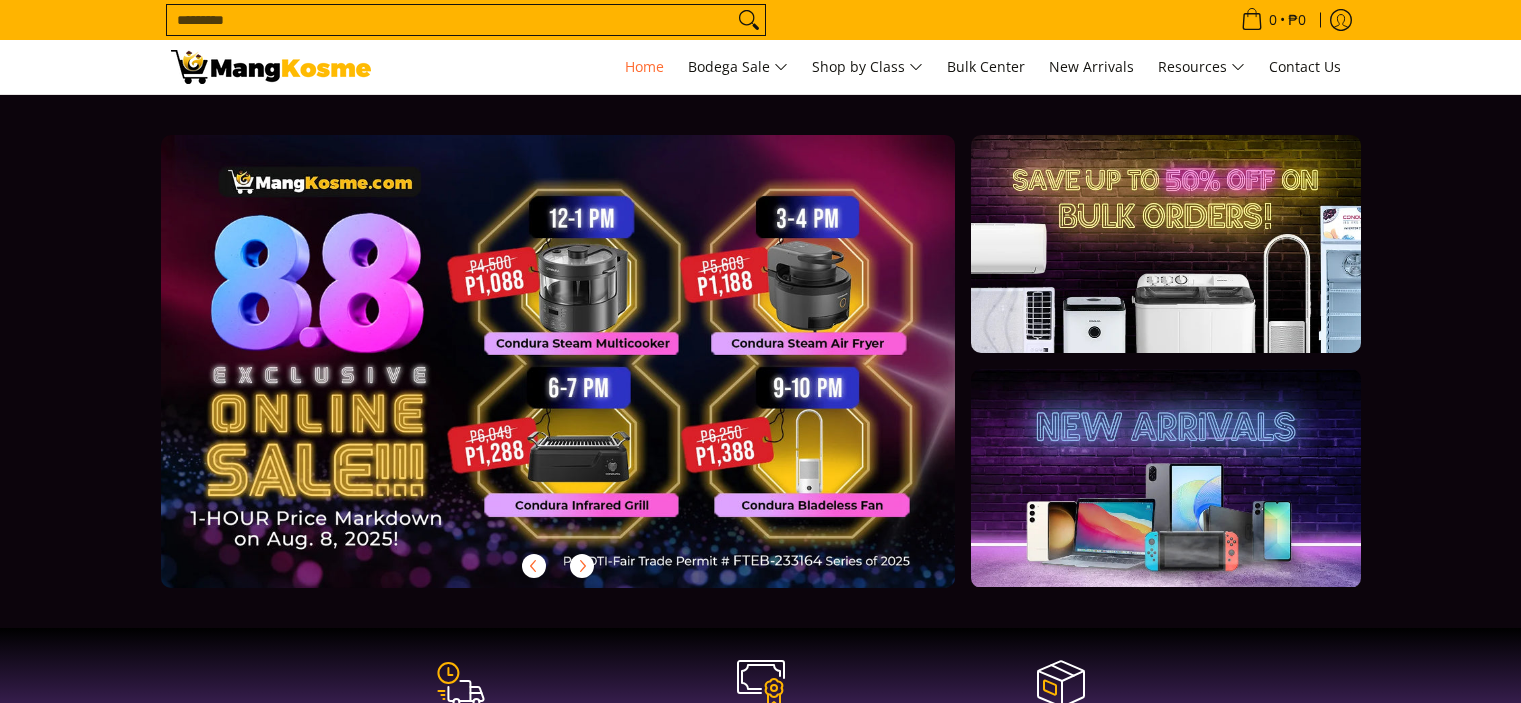 scroll, scrollTop: 0, scrollLeft: 0, axis: both 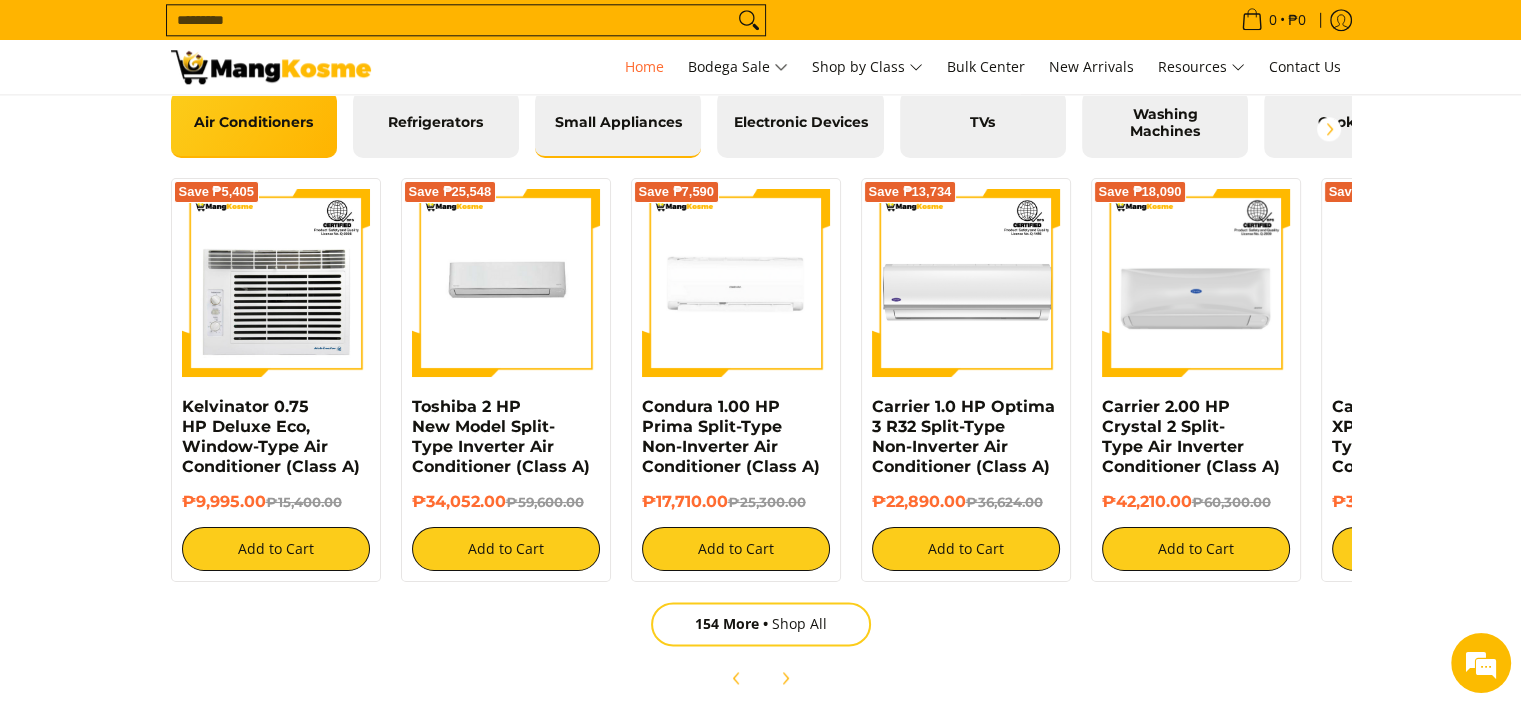 click on "Small Appliances" at bounding box center [618, 123] 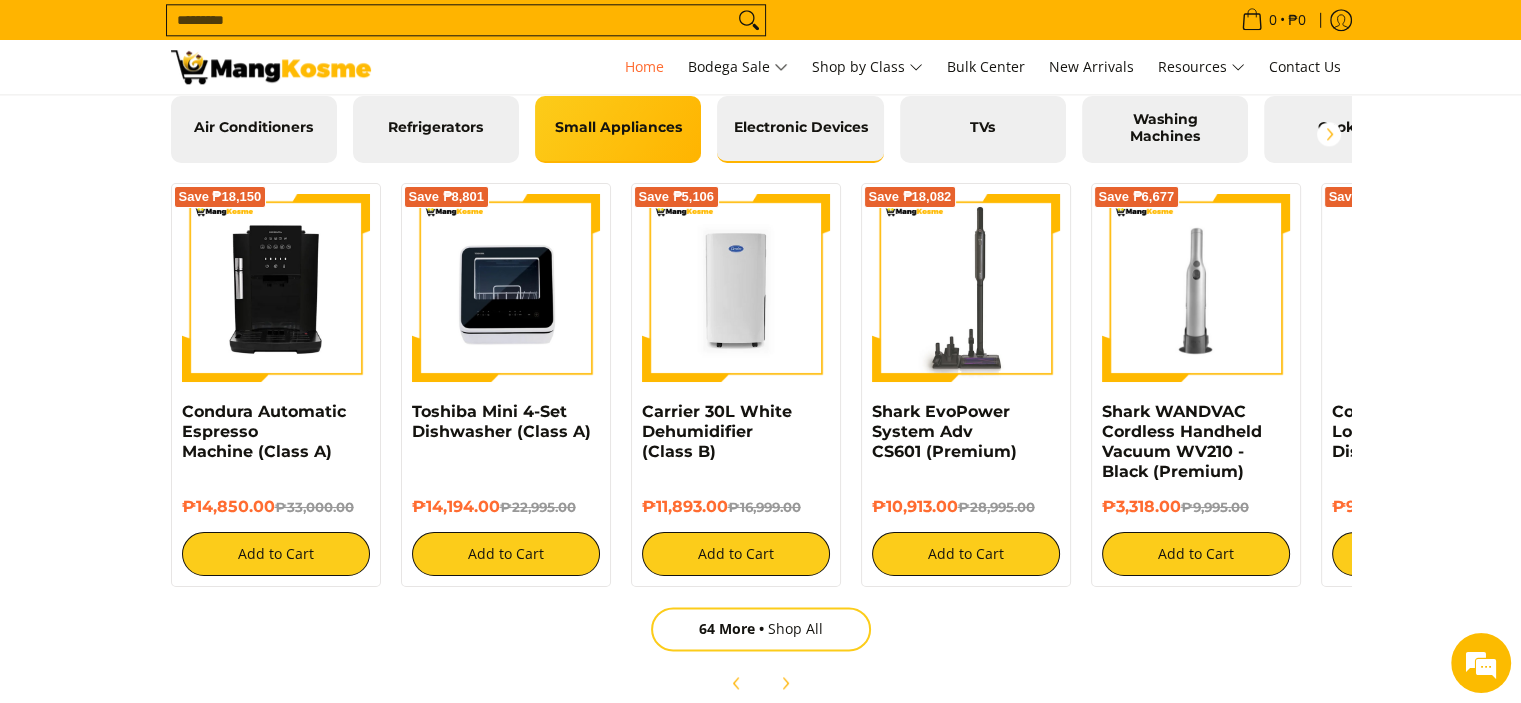 click on "Electronic Devices" at bounding box center (800, 128) 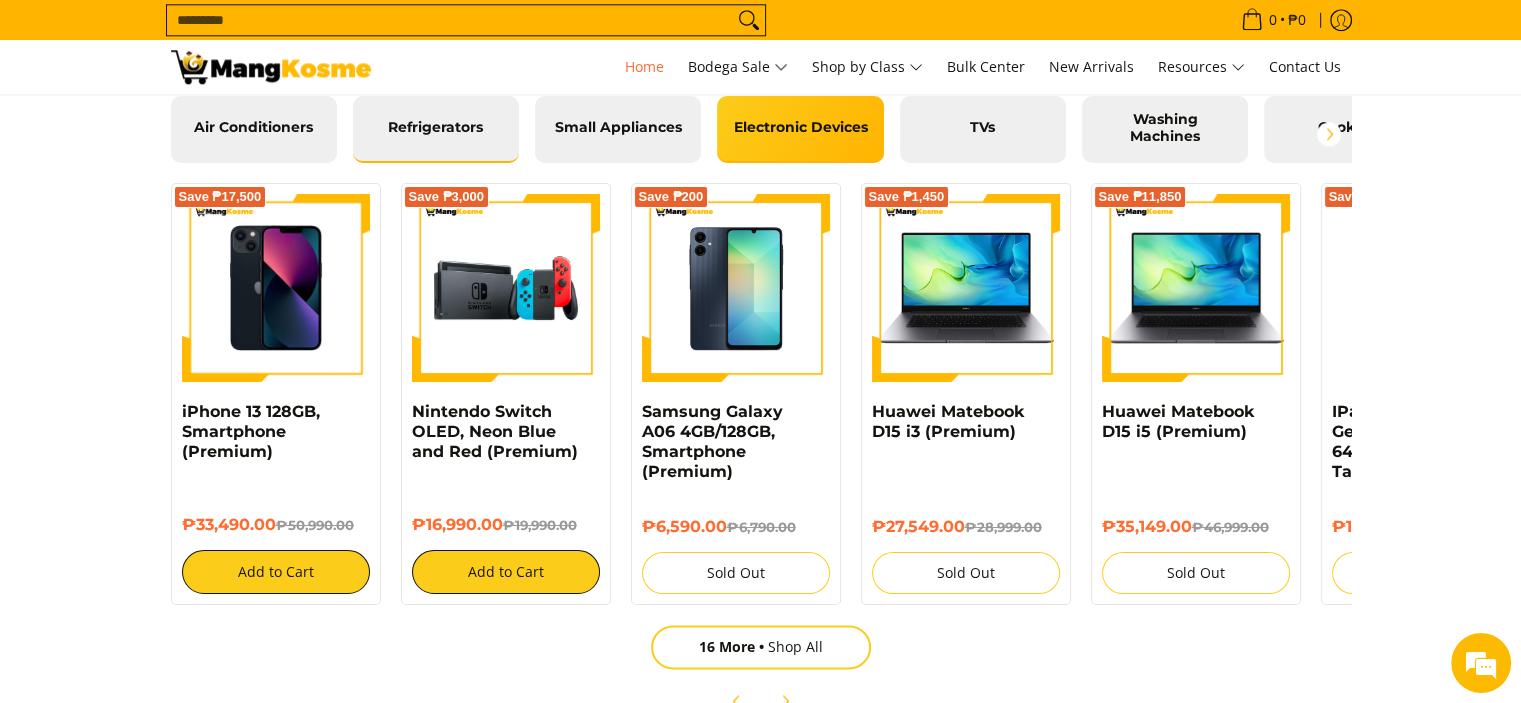 click on "Refrigerators" at bounding box center (436, 128) 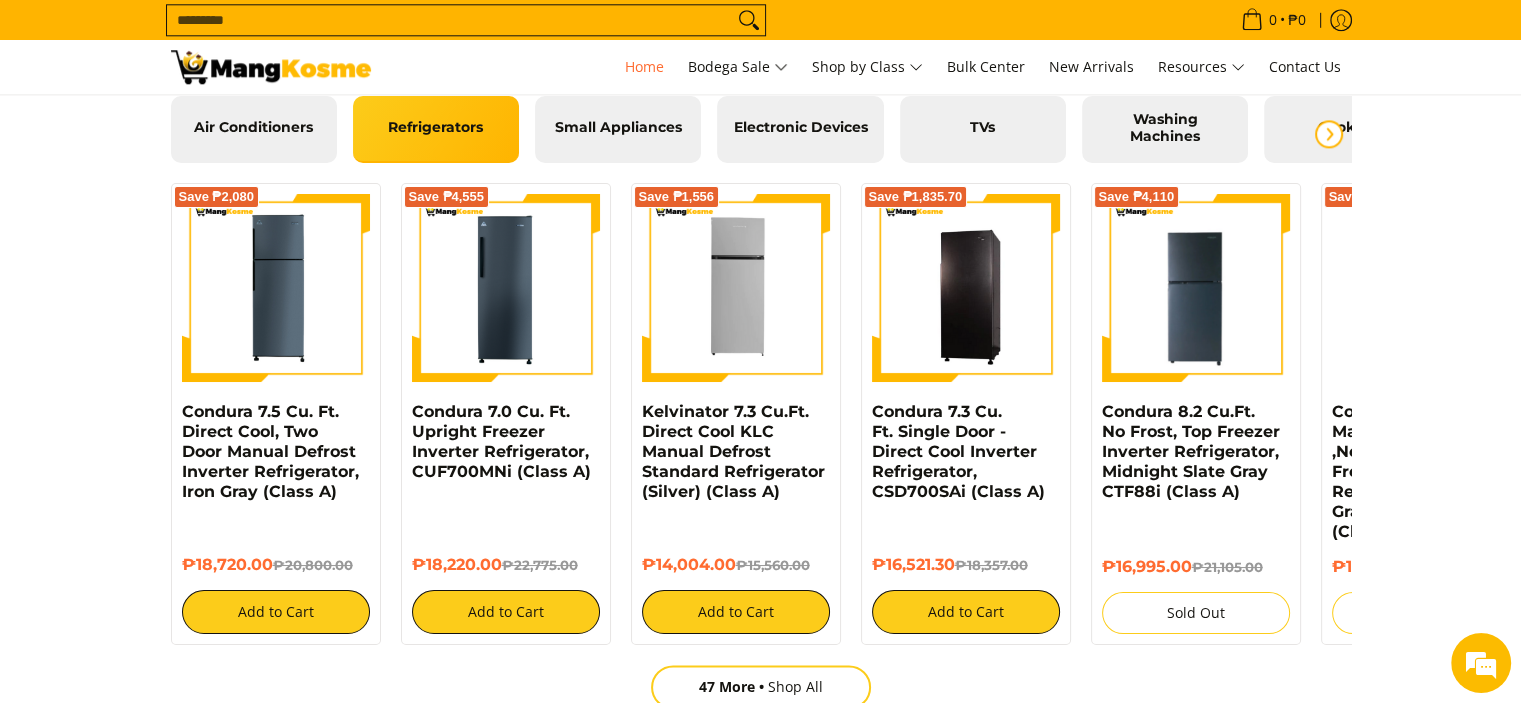 click 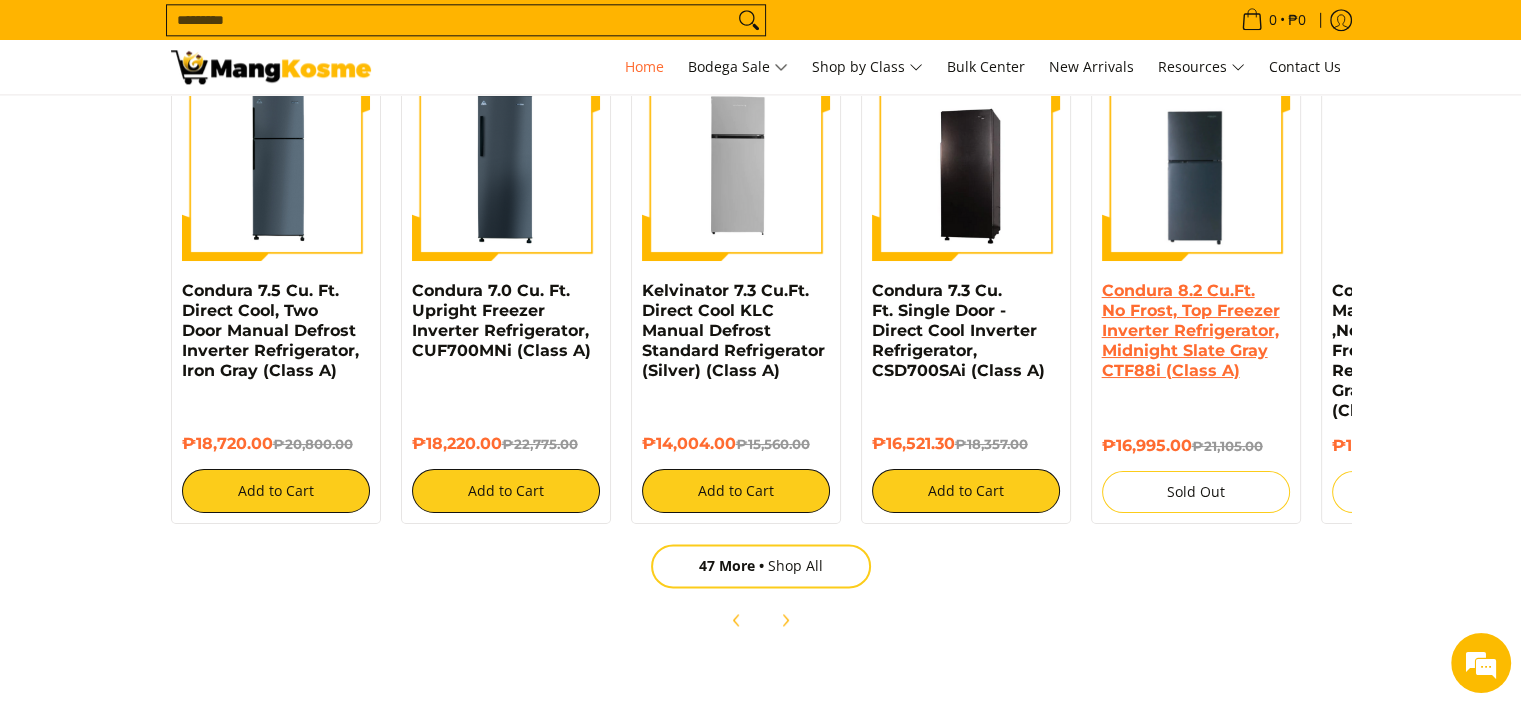 scroll, scrollTop: 2495, scrollLeft: 0, axis: vertical 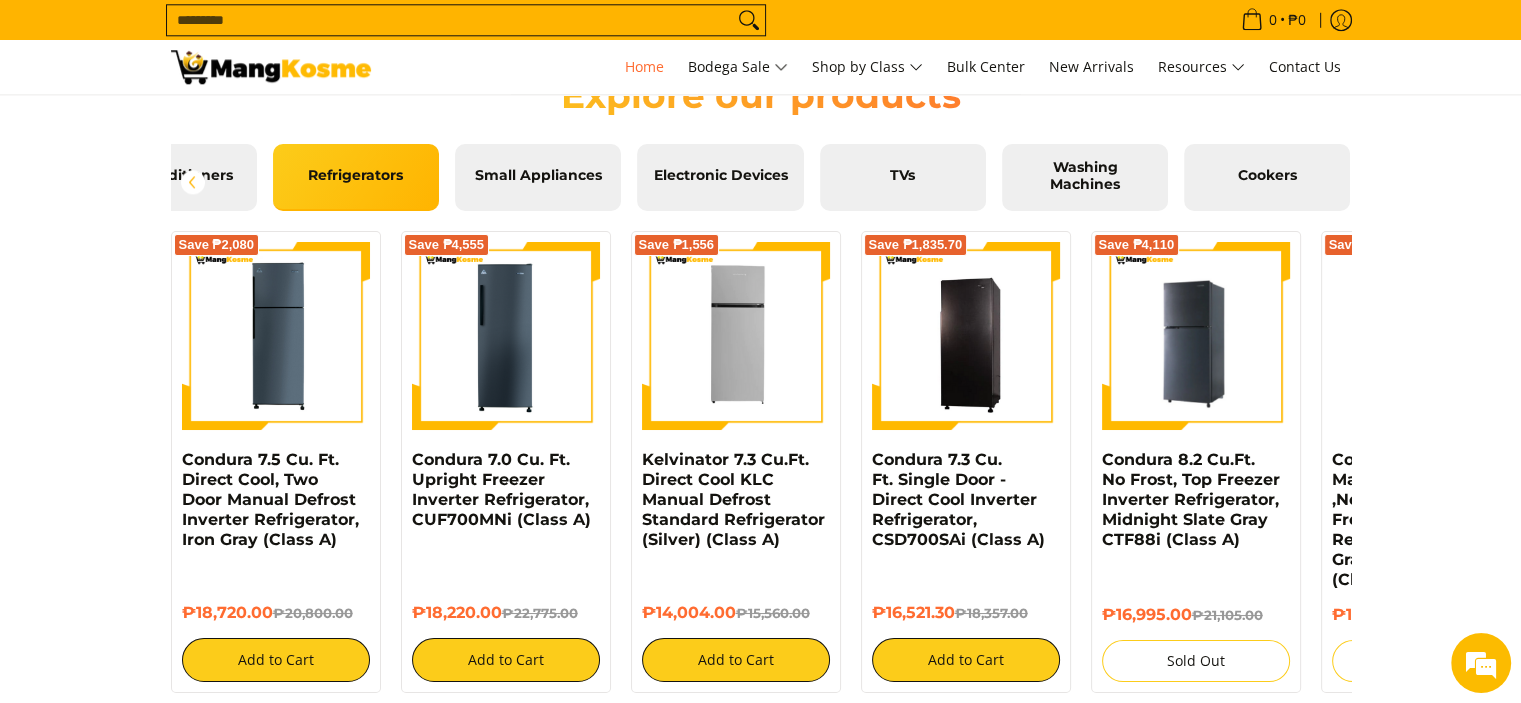 click at bounding box center (1196, 336) 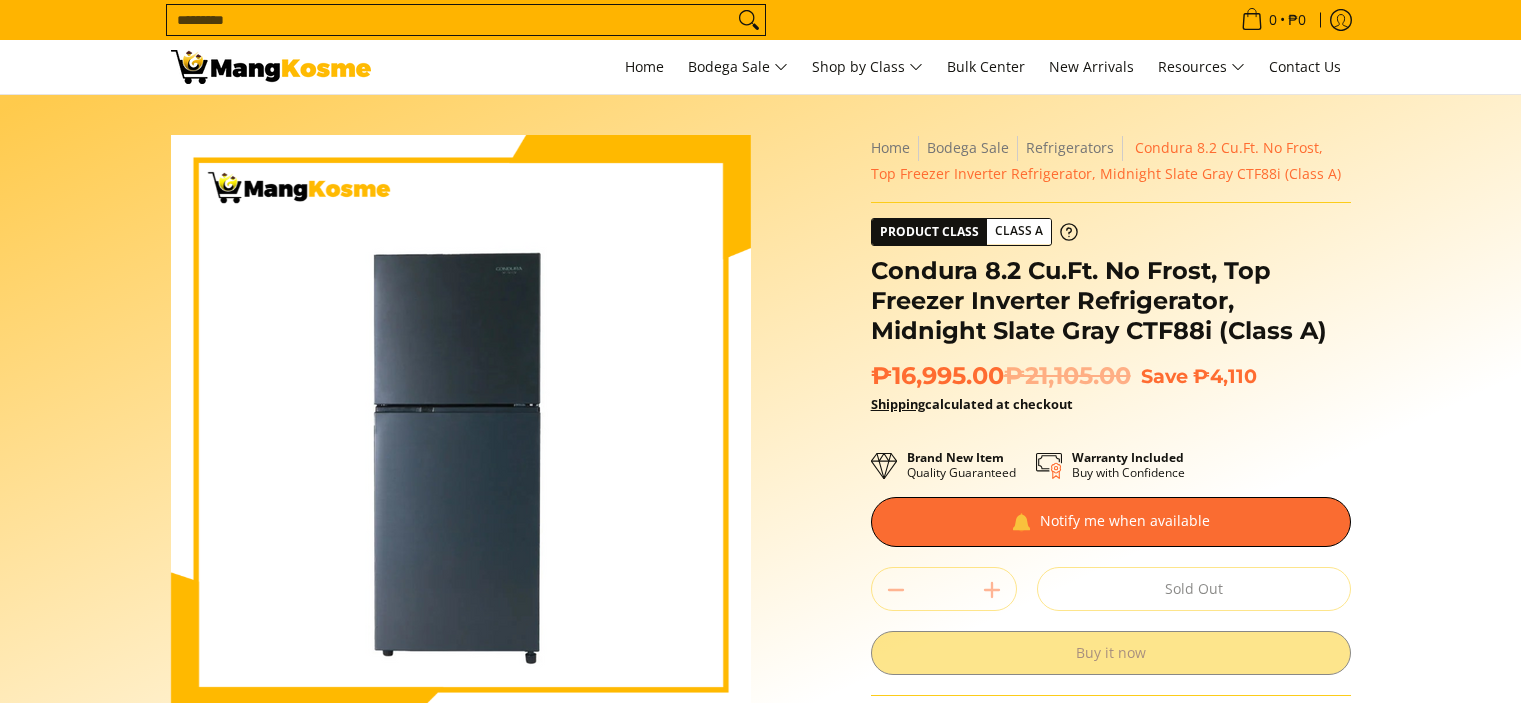 scroll, scrollTop: 0, scrollLeft: 0, axis: both 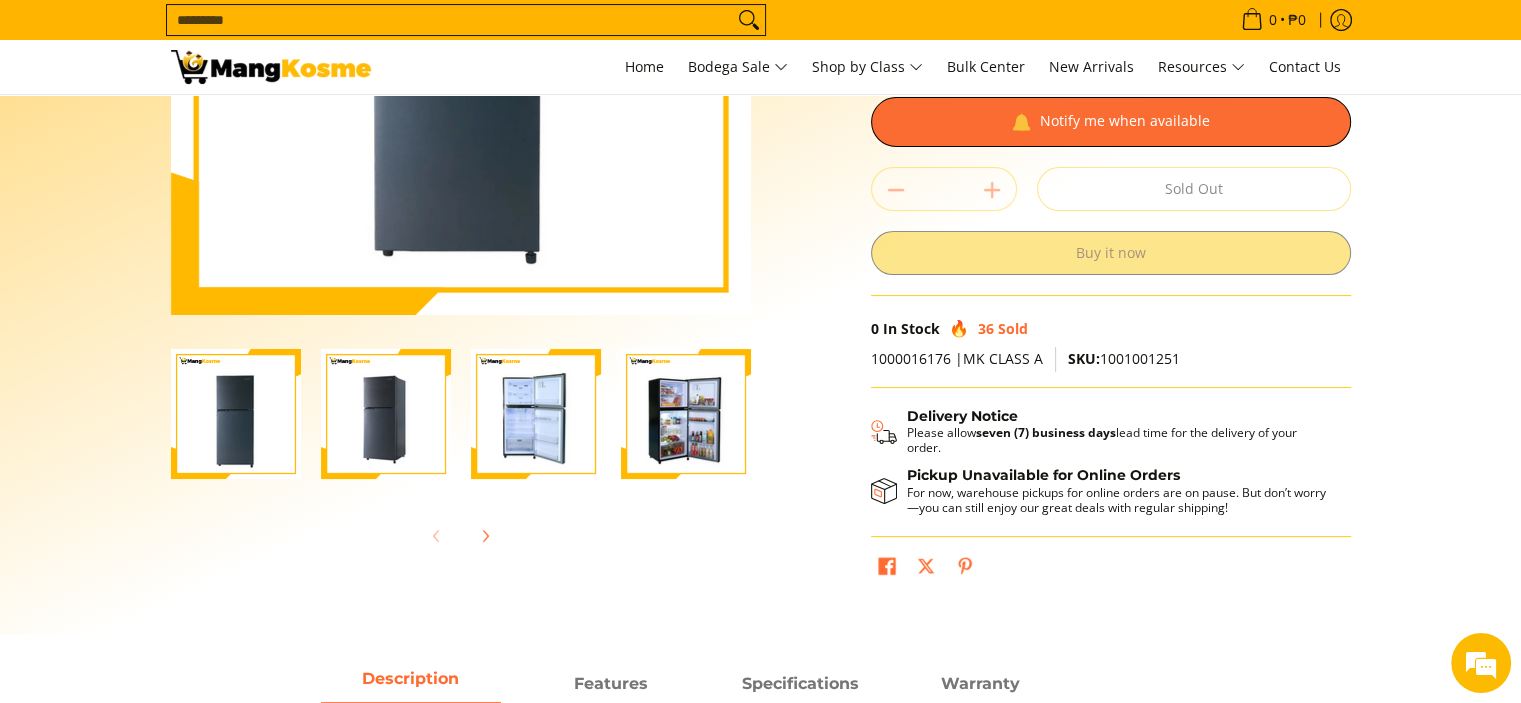 click at bounding box center [536, 414] 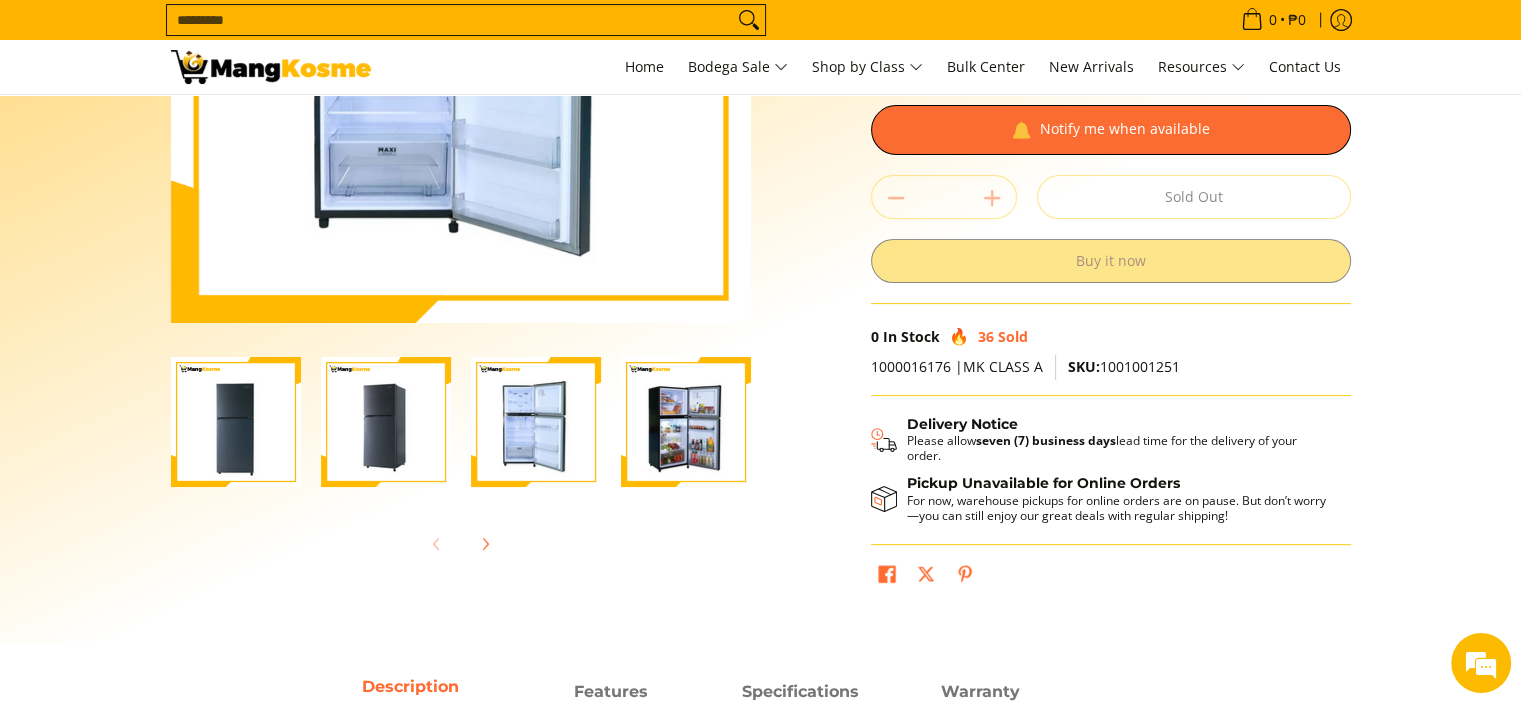 scroll, scrollTop: 100, scrollLeft: 0, axis: vertical 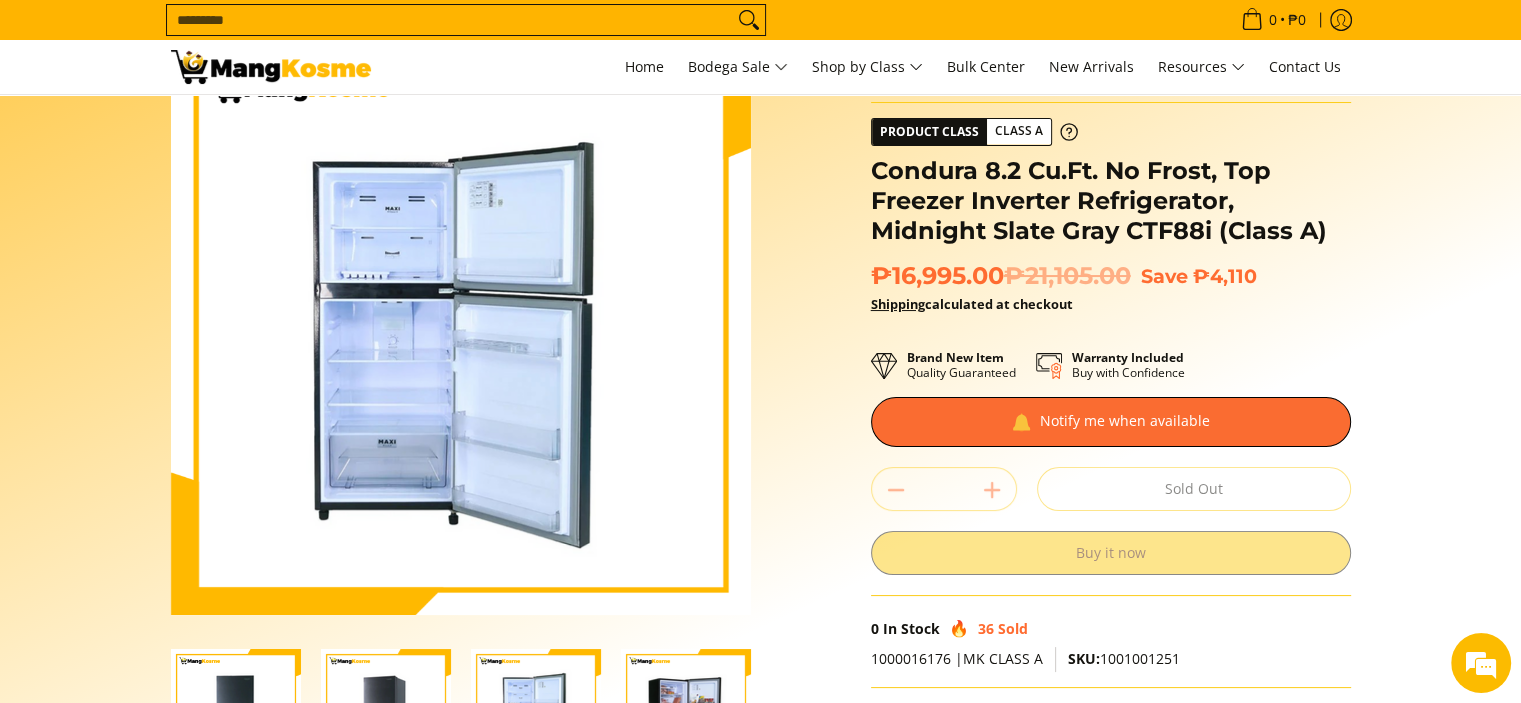 click on "Skip to Main Content
Enable zoom Disable zoom
Enable zoom Disable zoom
Enable zoom Disable zoom
Enable zoom Disable zoom
Enable zoom Disable zoom
Enable zoom Disable zoom" at bounding box center [760, 465] 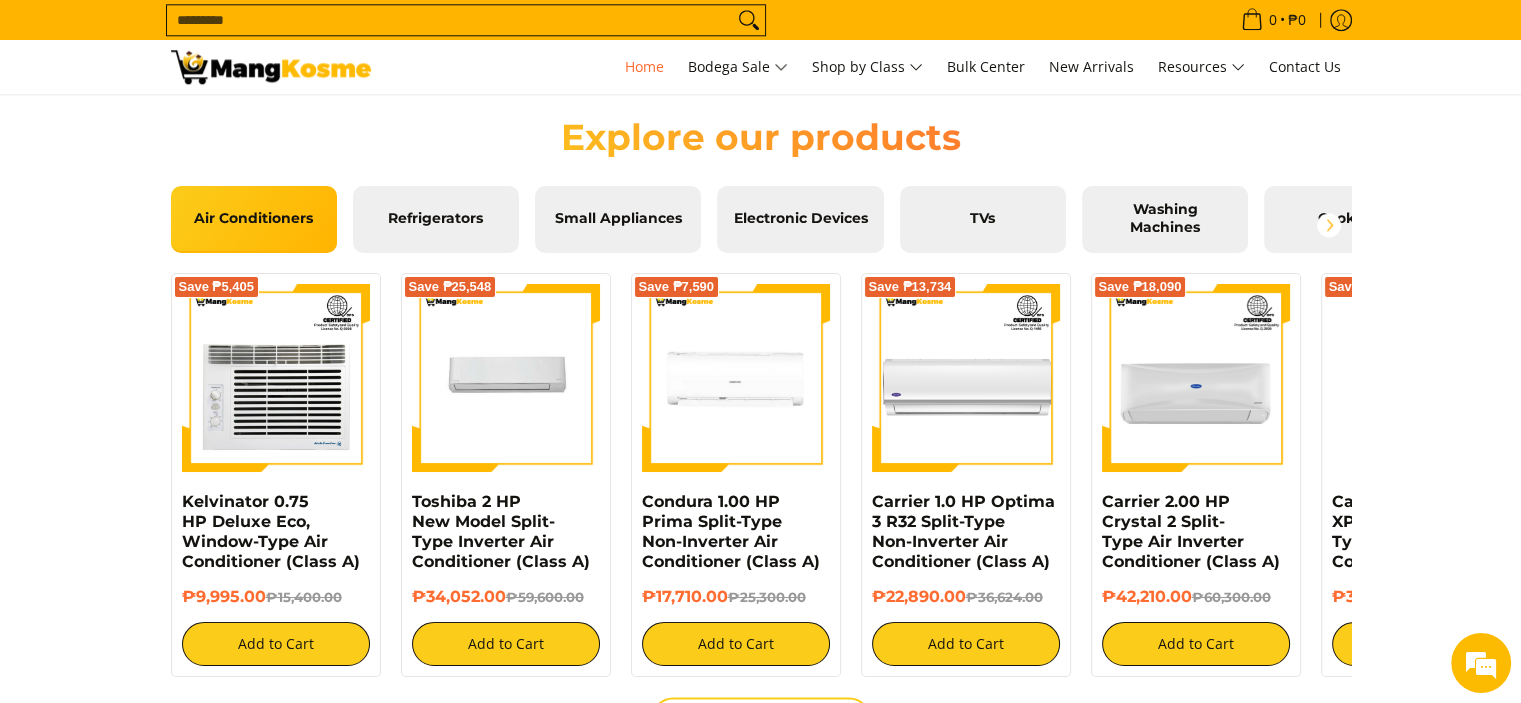 scroll, scrollTop: 2254, scrollLeft: 0, axis: vertical 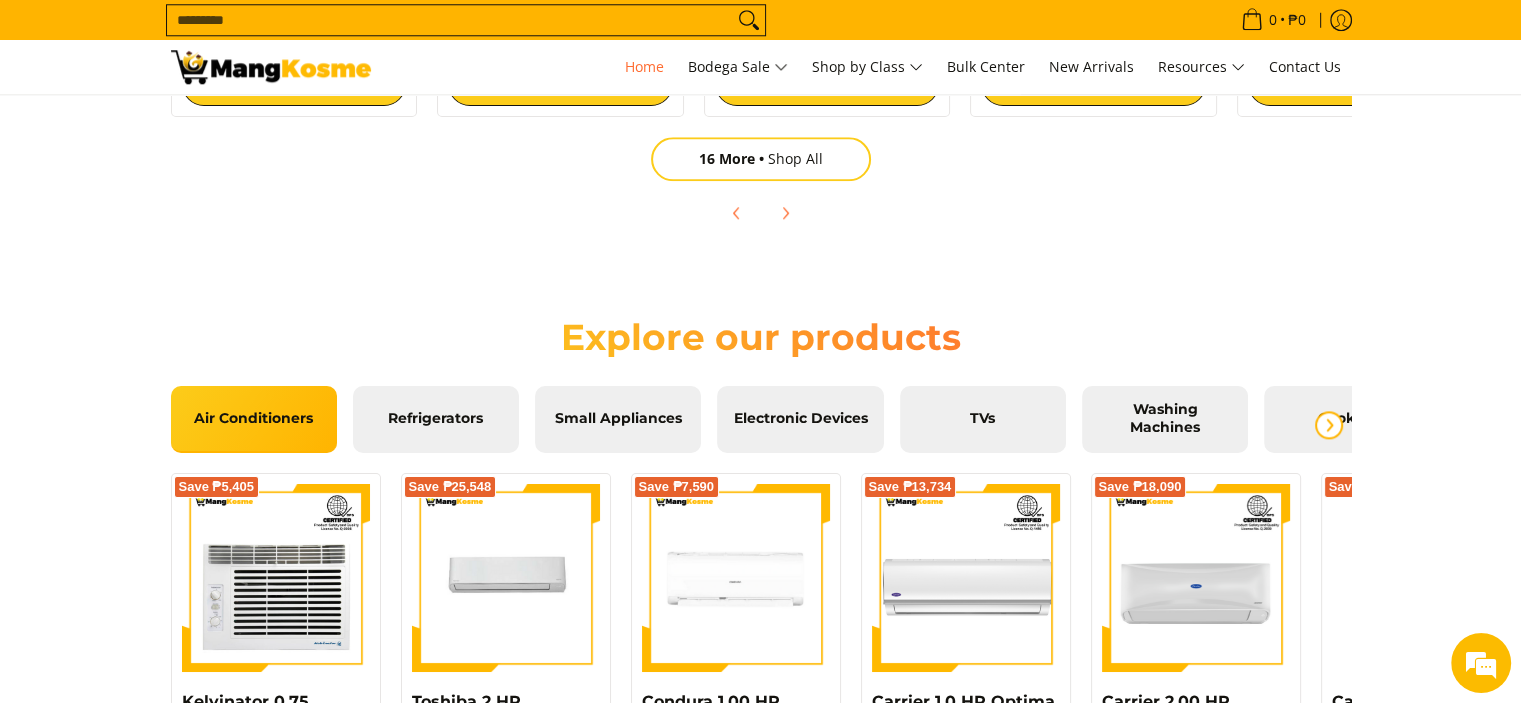 click 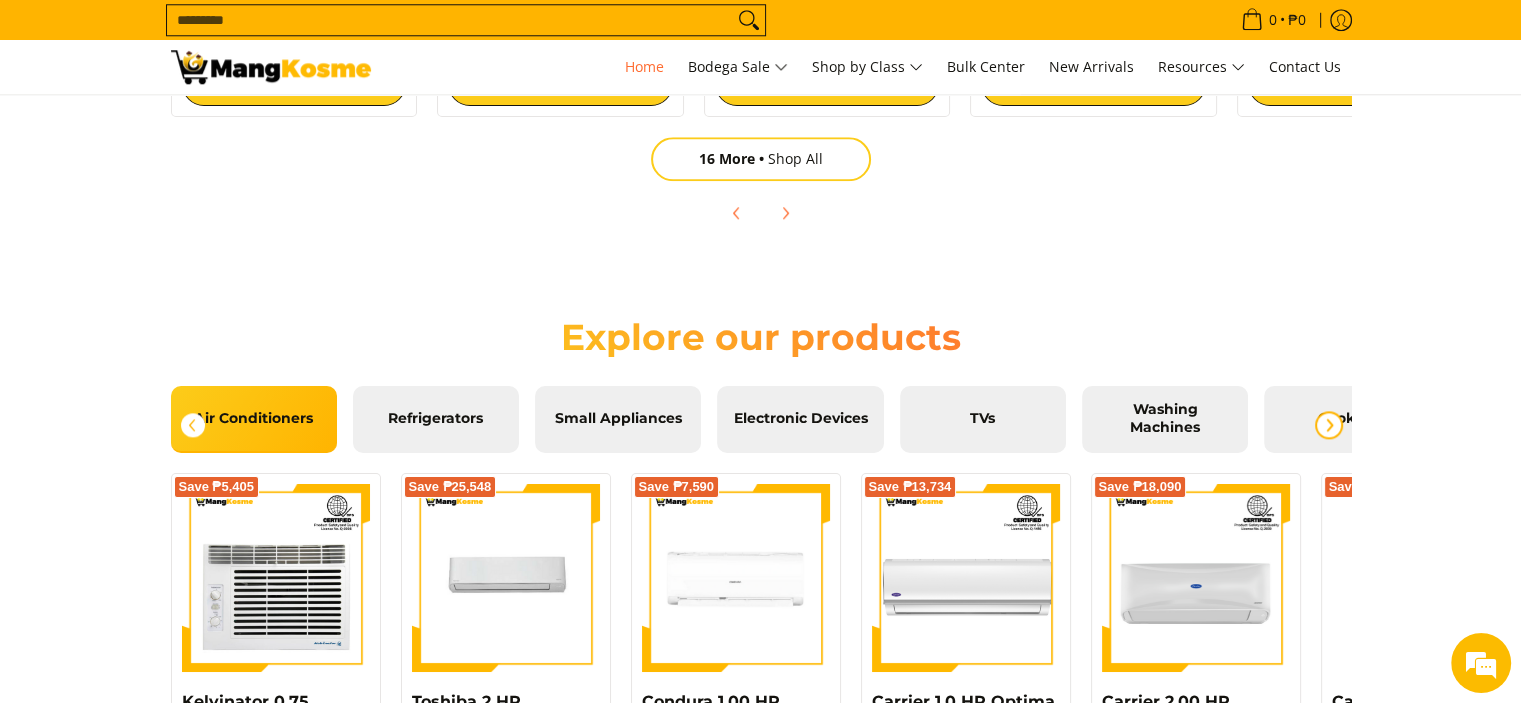scroll, scrollTop: 0, scrollLeft: 80, axis: horizontal 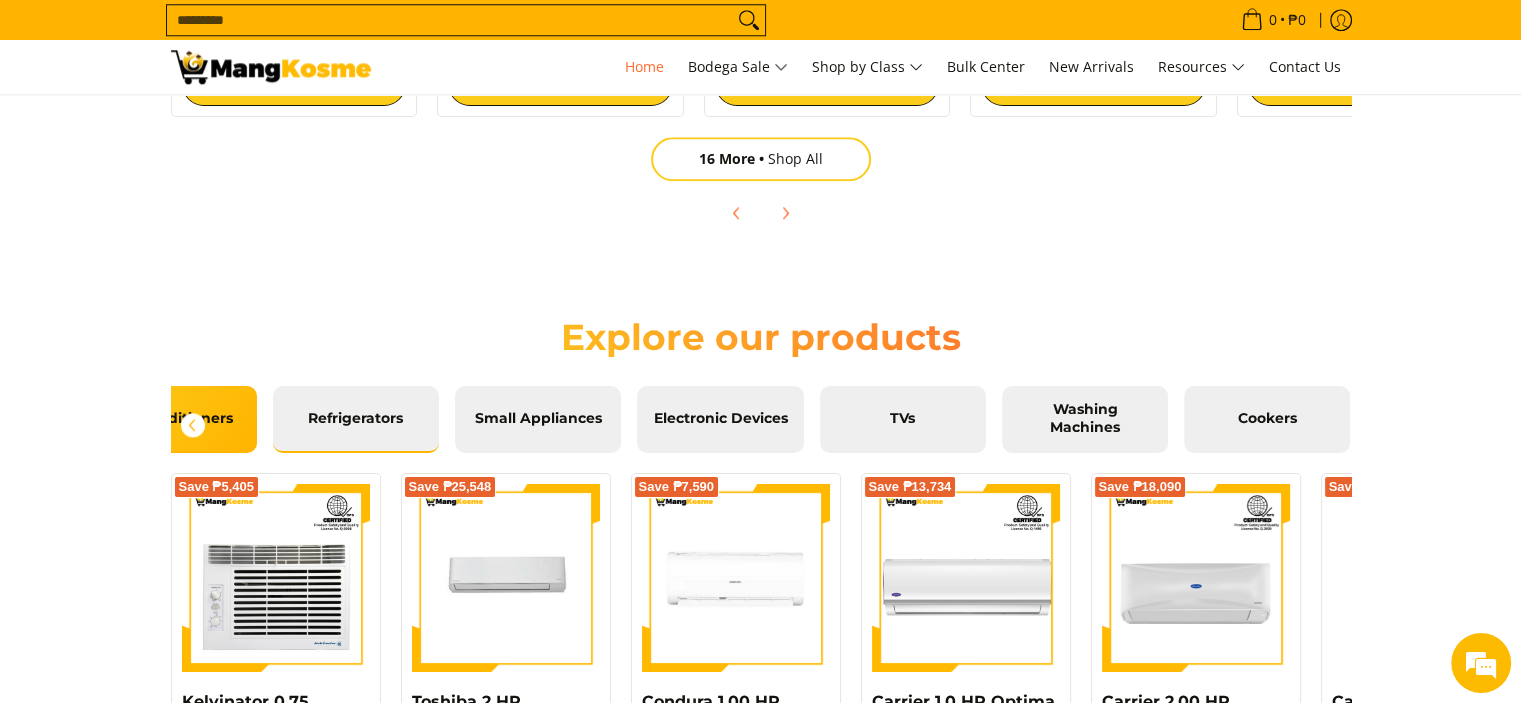click on "Refrigerators" at bounding box center (356, 419) 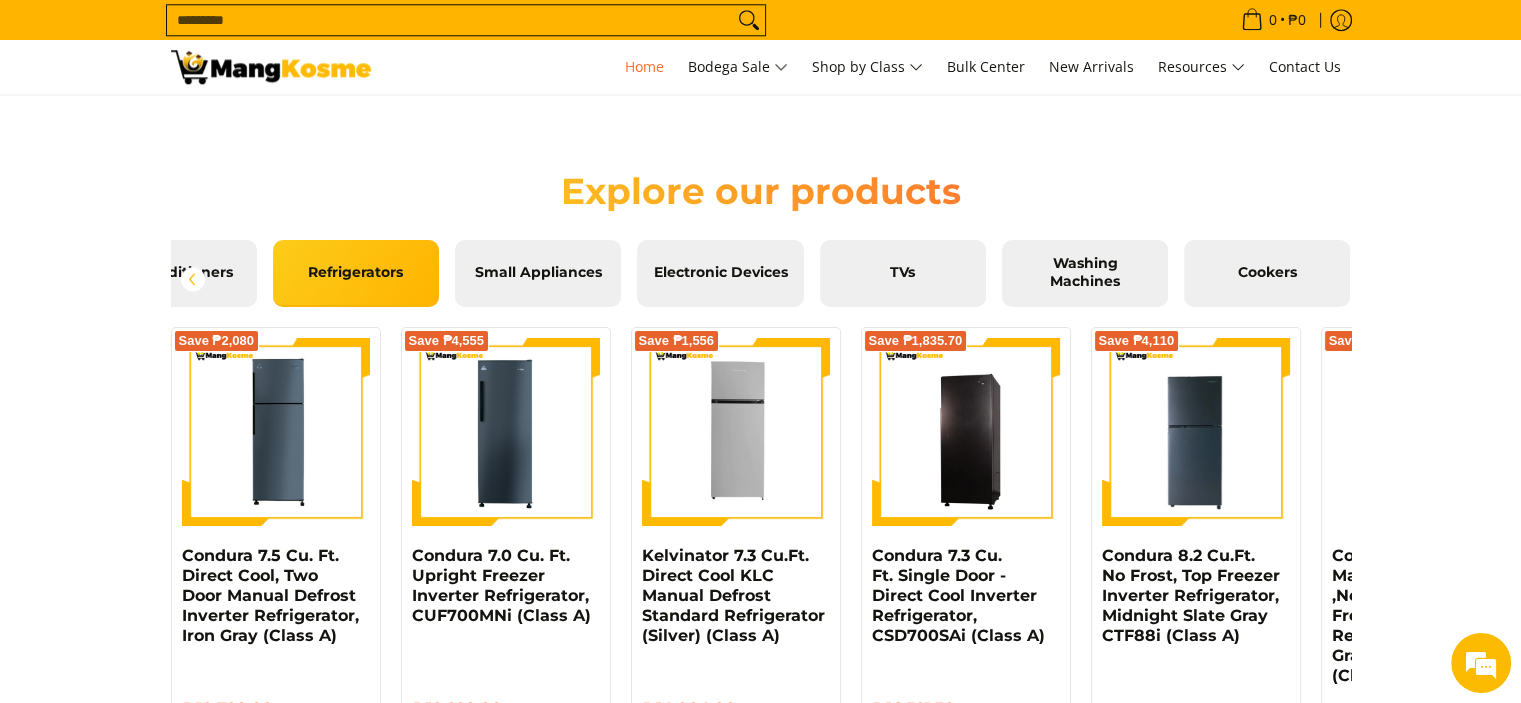 scroll, scrollTop: 2354, scrollLeft: 0, axis: vertical 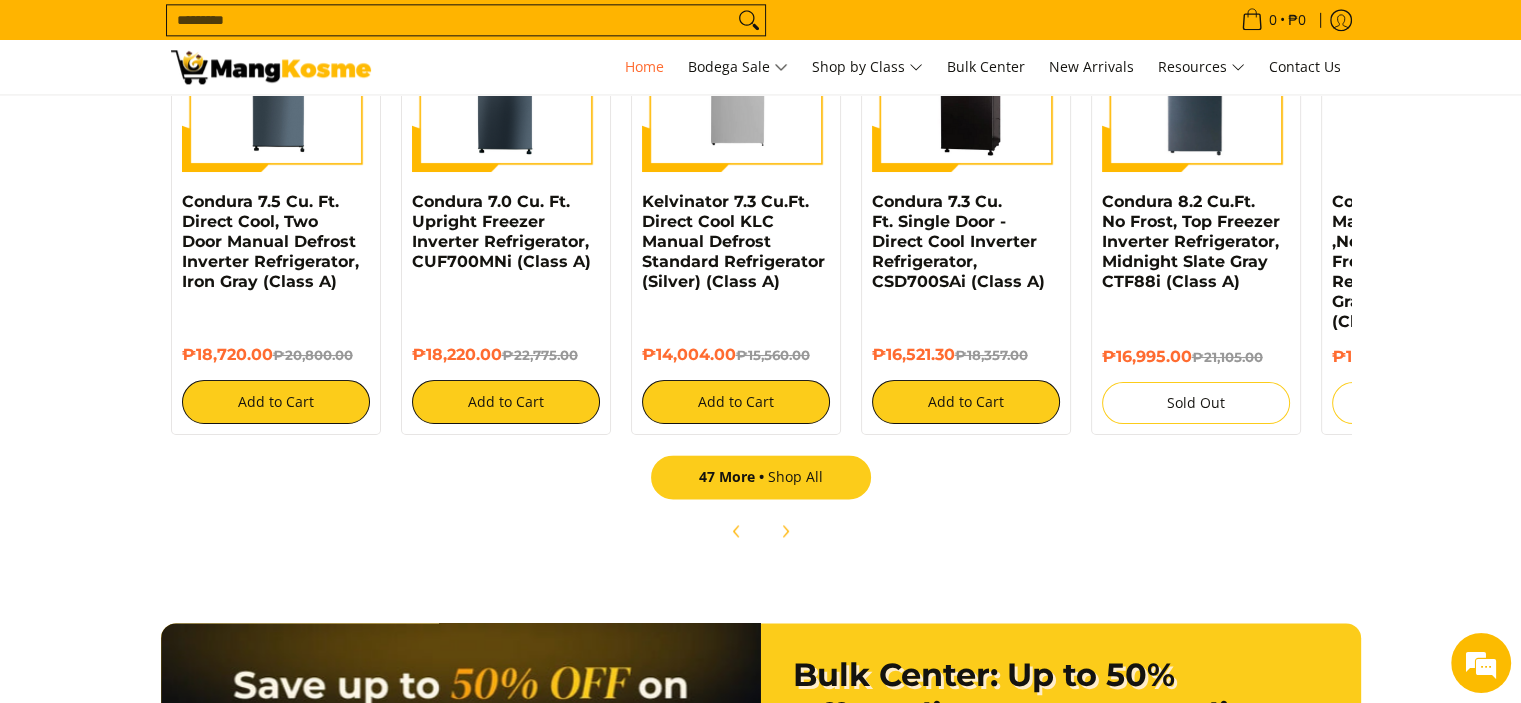 click on "47 More Shop All" at bounding box center [761, 477] 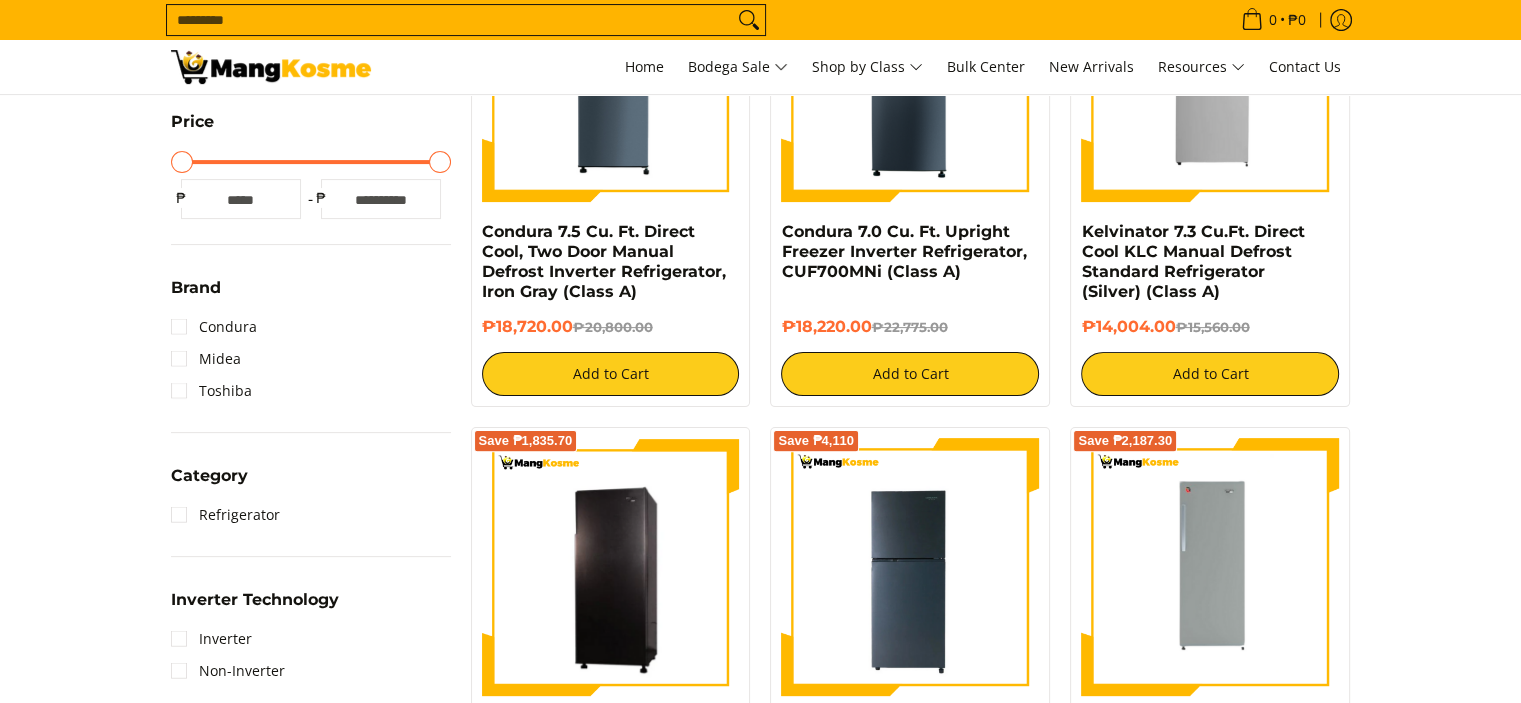 scroll, scrollTop: 0, scrollLeft: 0, axis: both 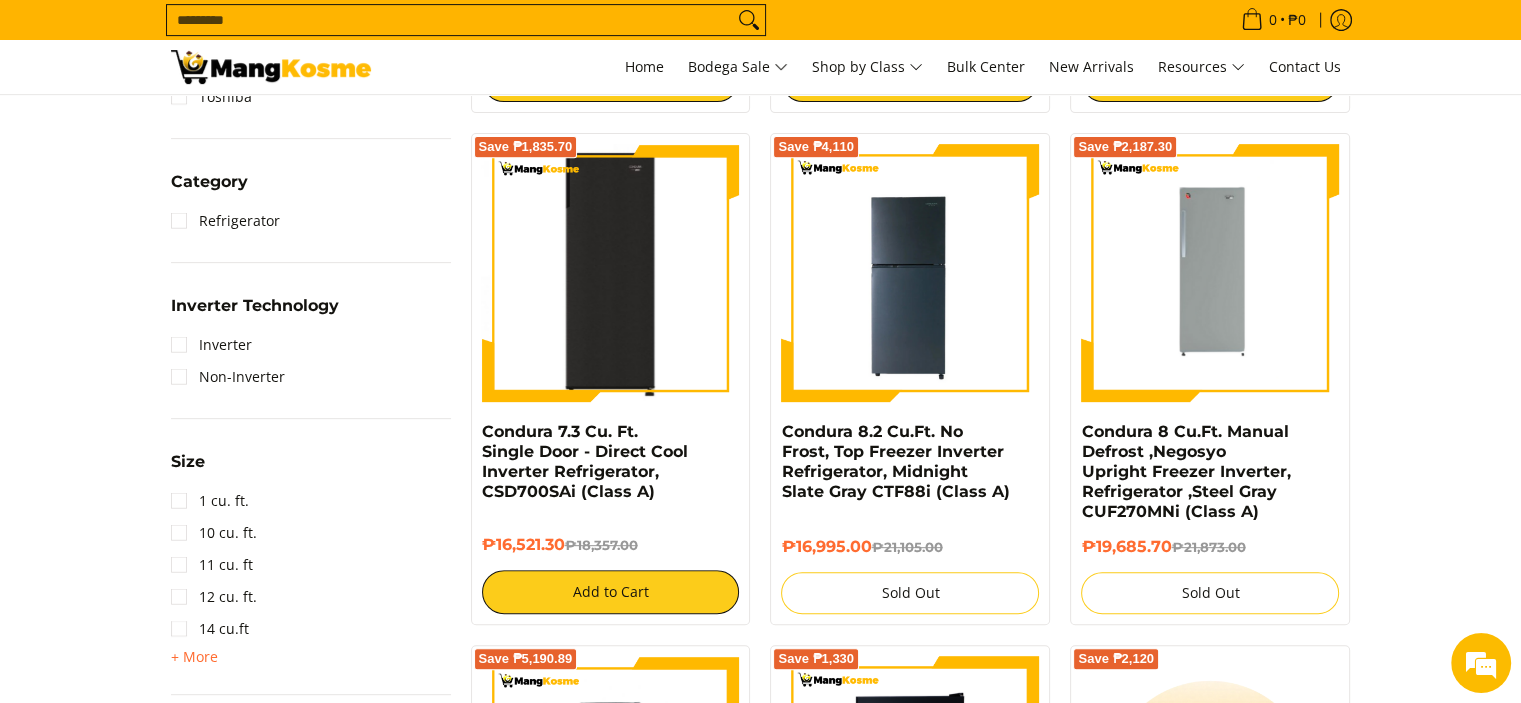 click at bounding box center (611, 273) 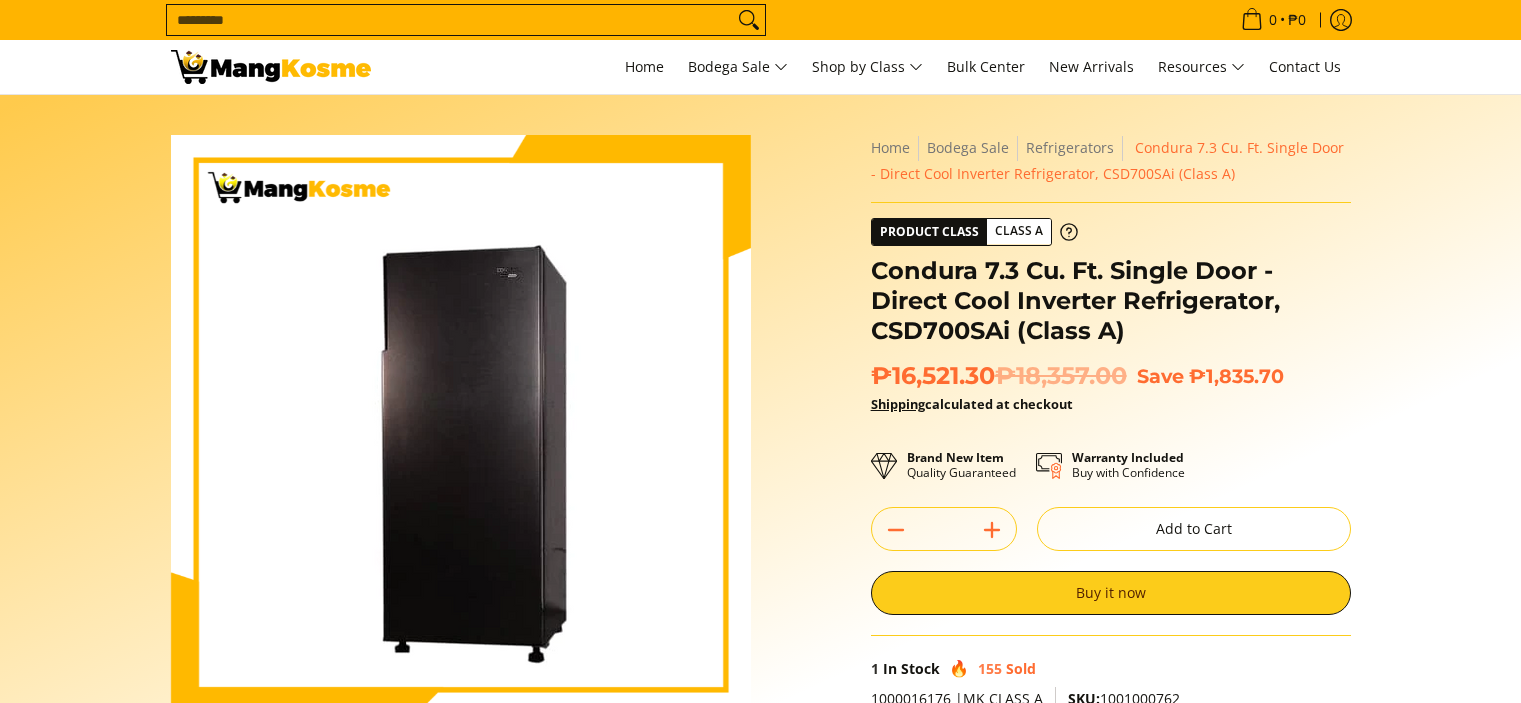 scroll, scrollTop: 0, scrollLeft: 0, axis: both 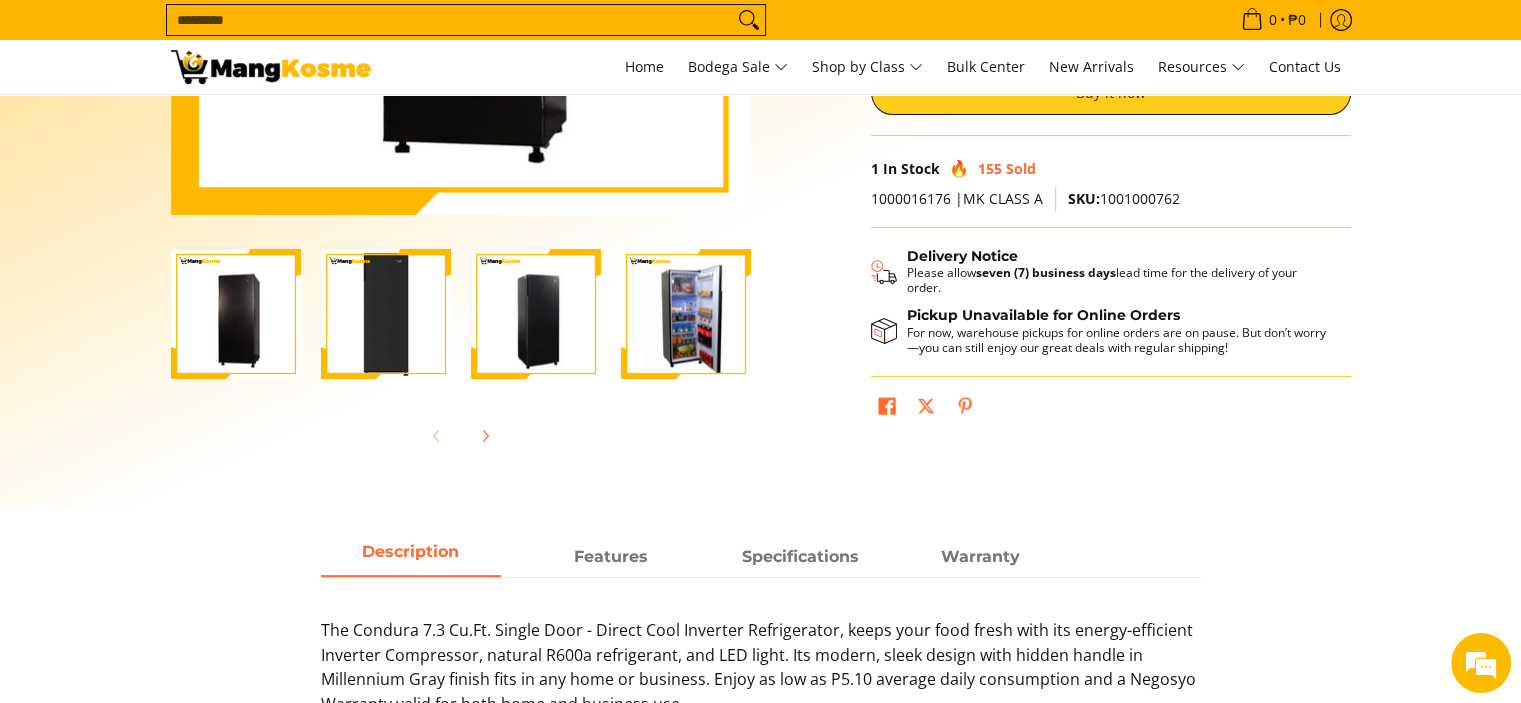 click at bounding box center [686, 314] 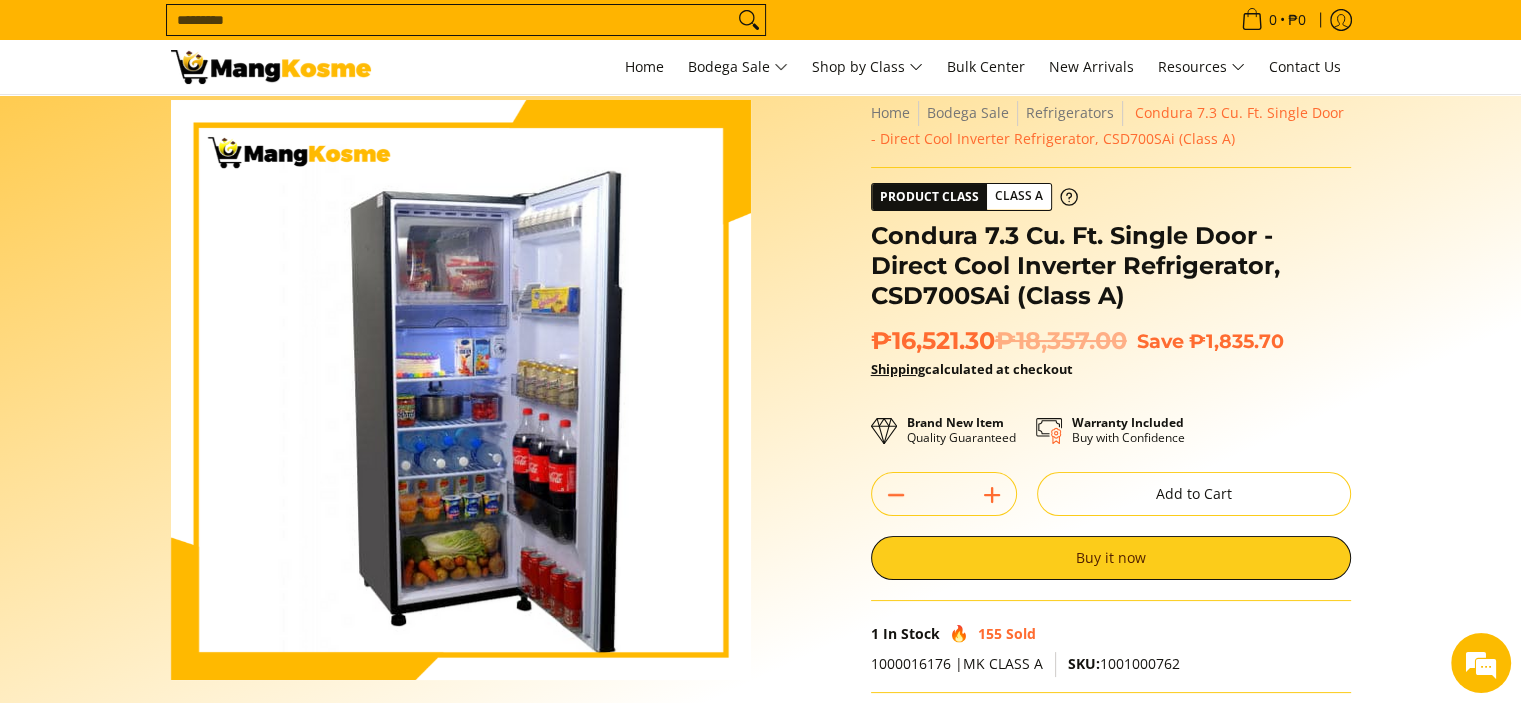 scroll, scrollTop: 0, scrollLeft: 0, axis: both 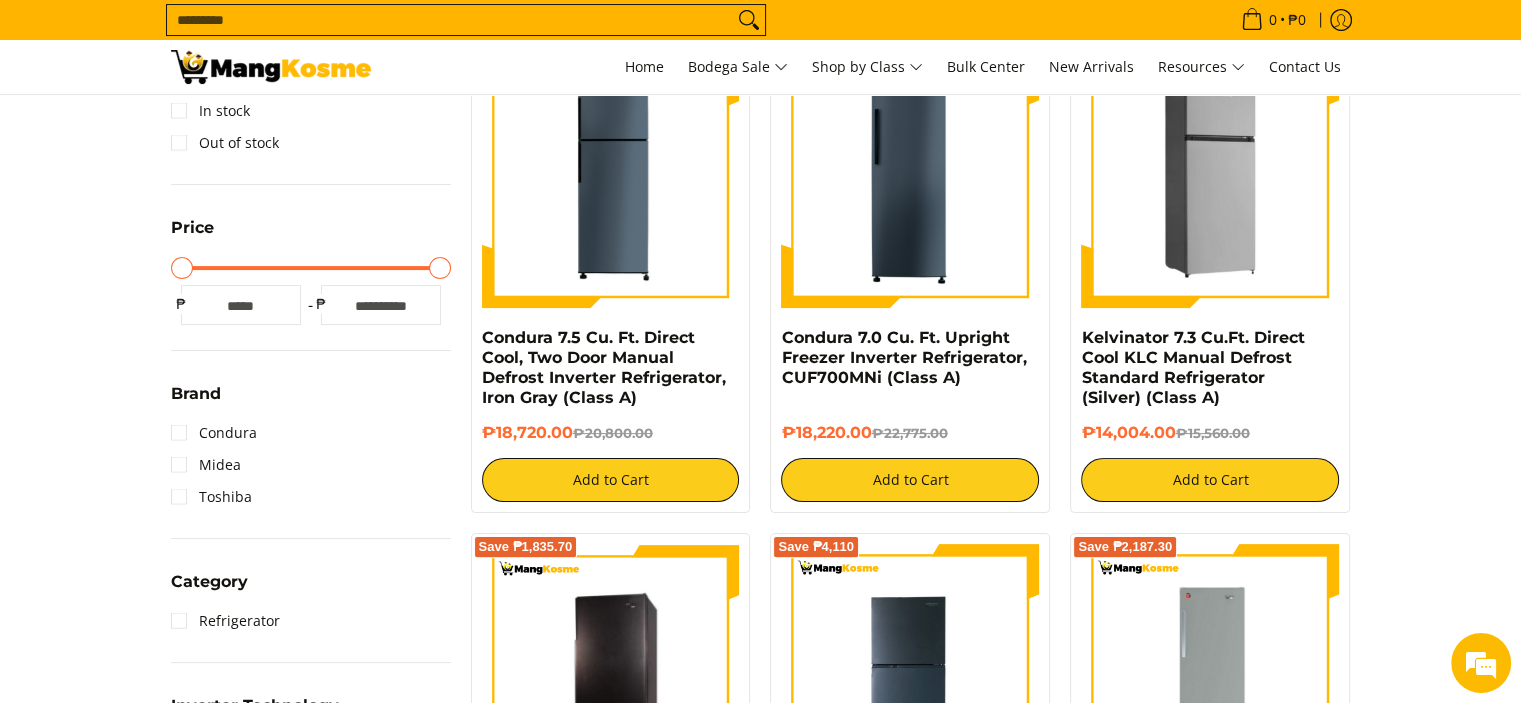 click at bounding box center [1210, 179] 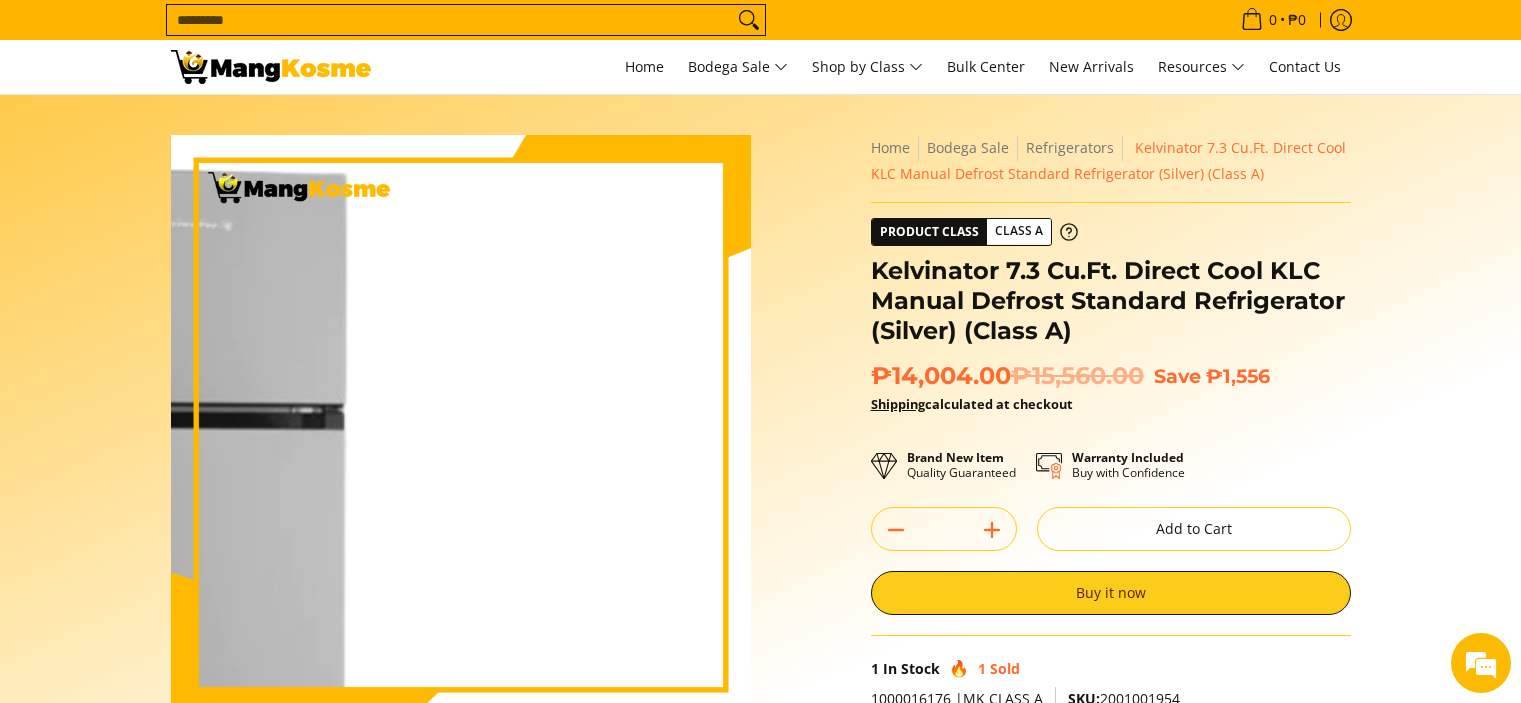 scroll, scrollTop: 0, scrollLeft: 0, axis: both 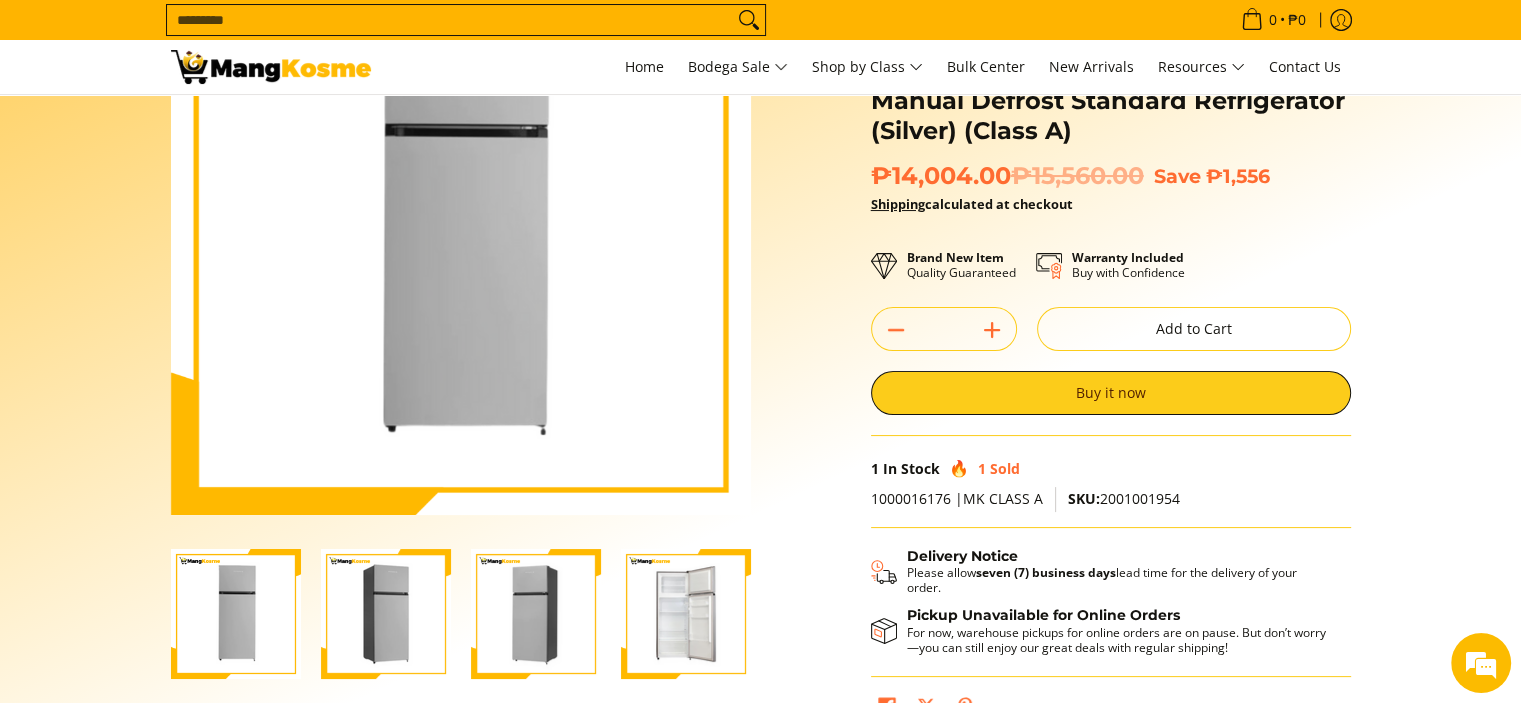 click at bounding box center [686, 614] 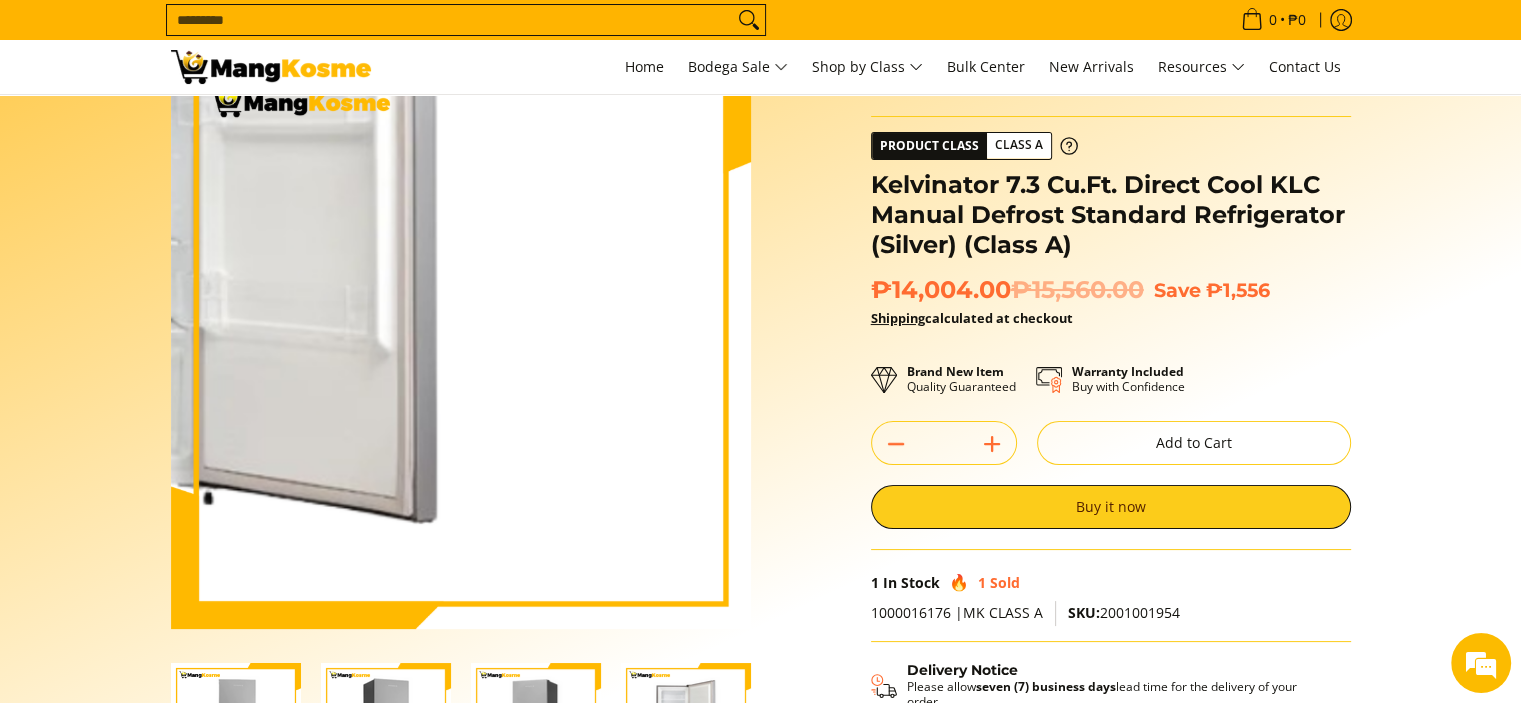 scroll, scrollTop: 0, scrollLeft: 0, axis: both 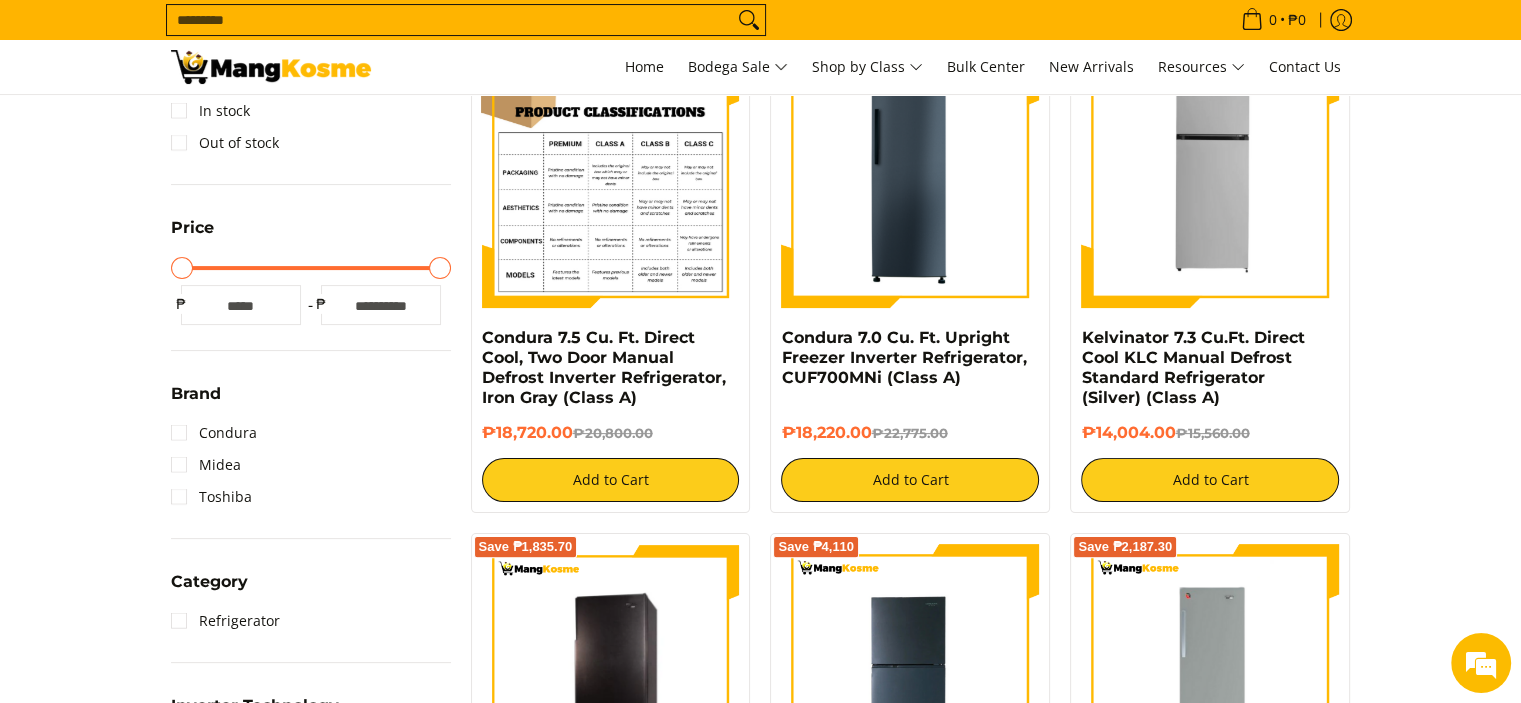 click at bounding box center (611, 179) 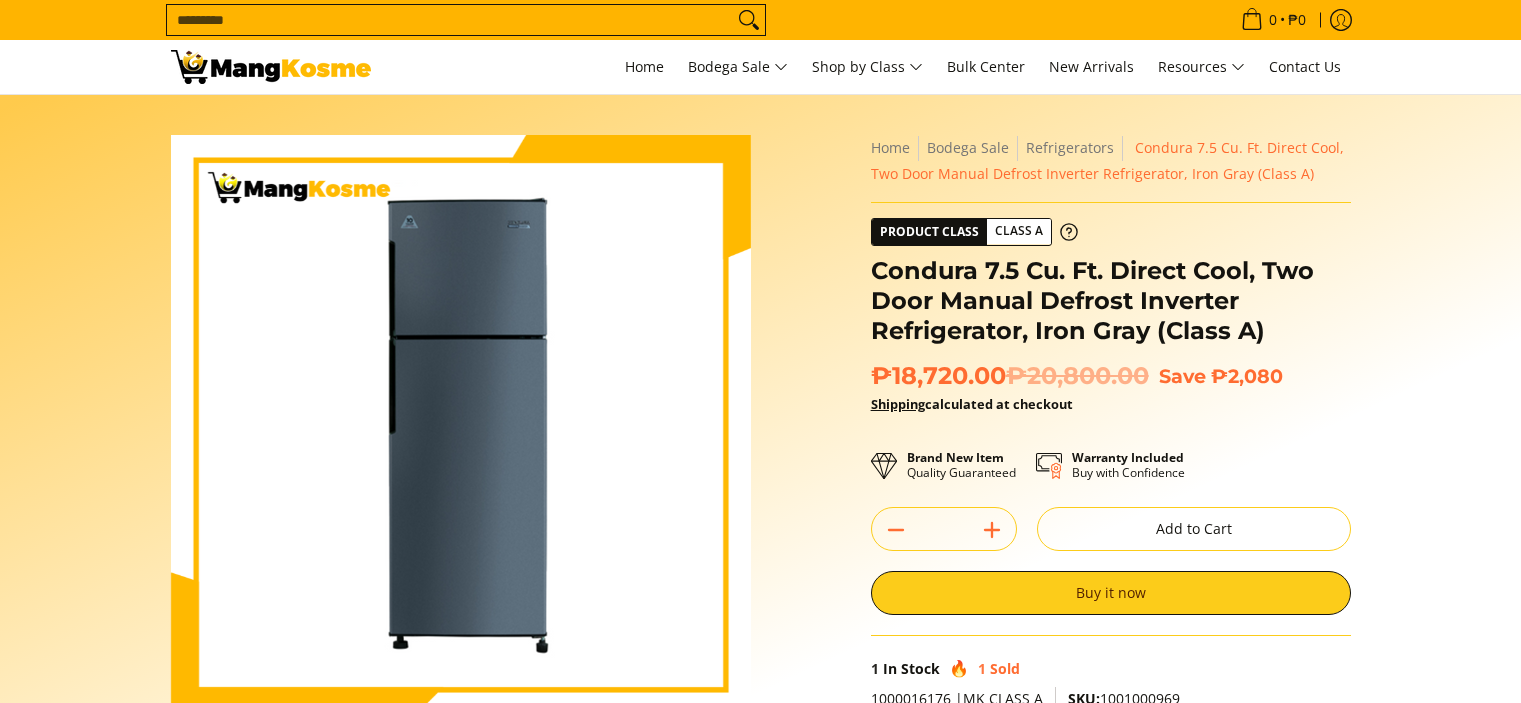 scroll, scrollTop: 0, scrollLeft: 0, axis: both 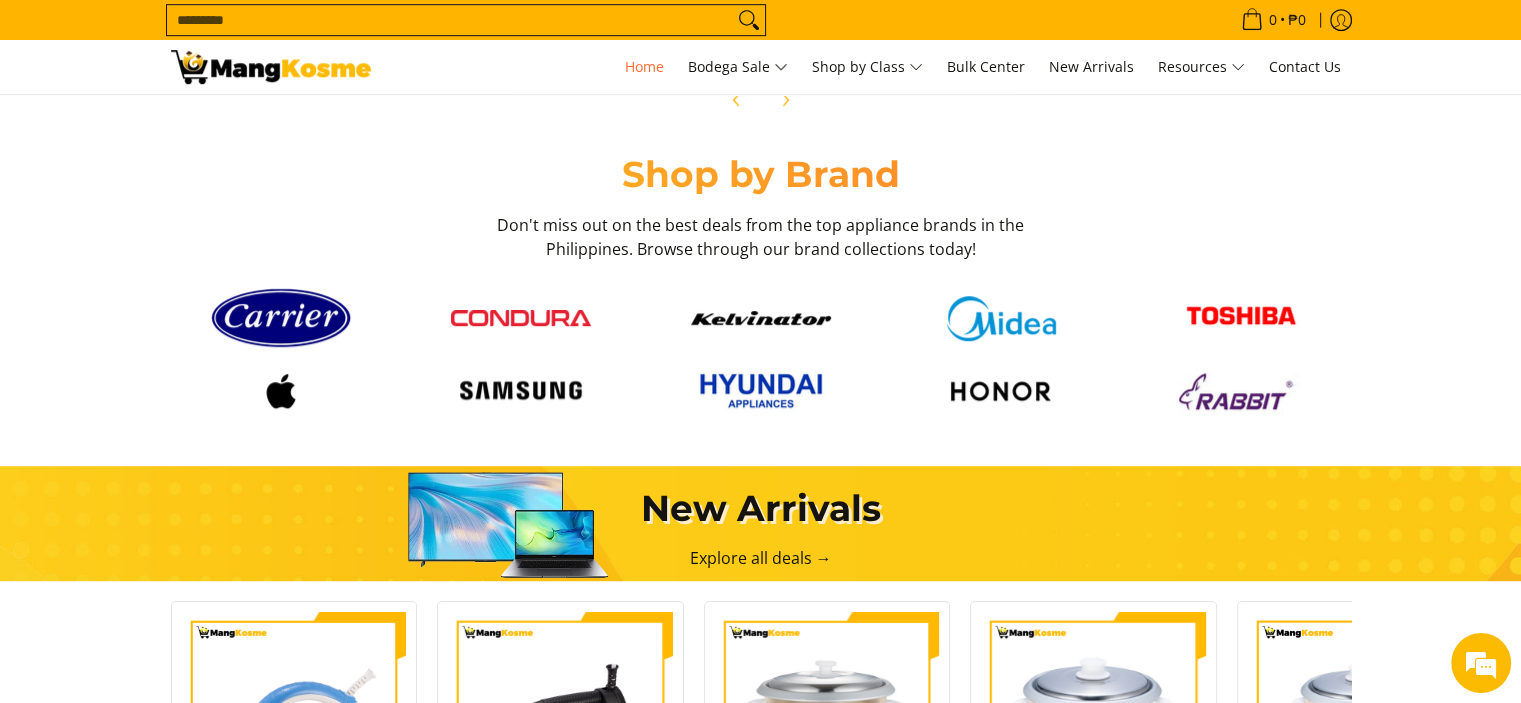 click at bounding box center [1001, 391] 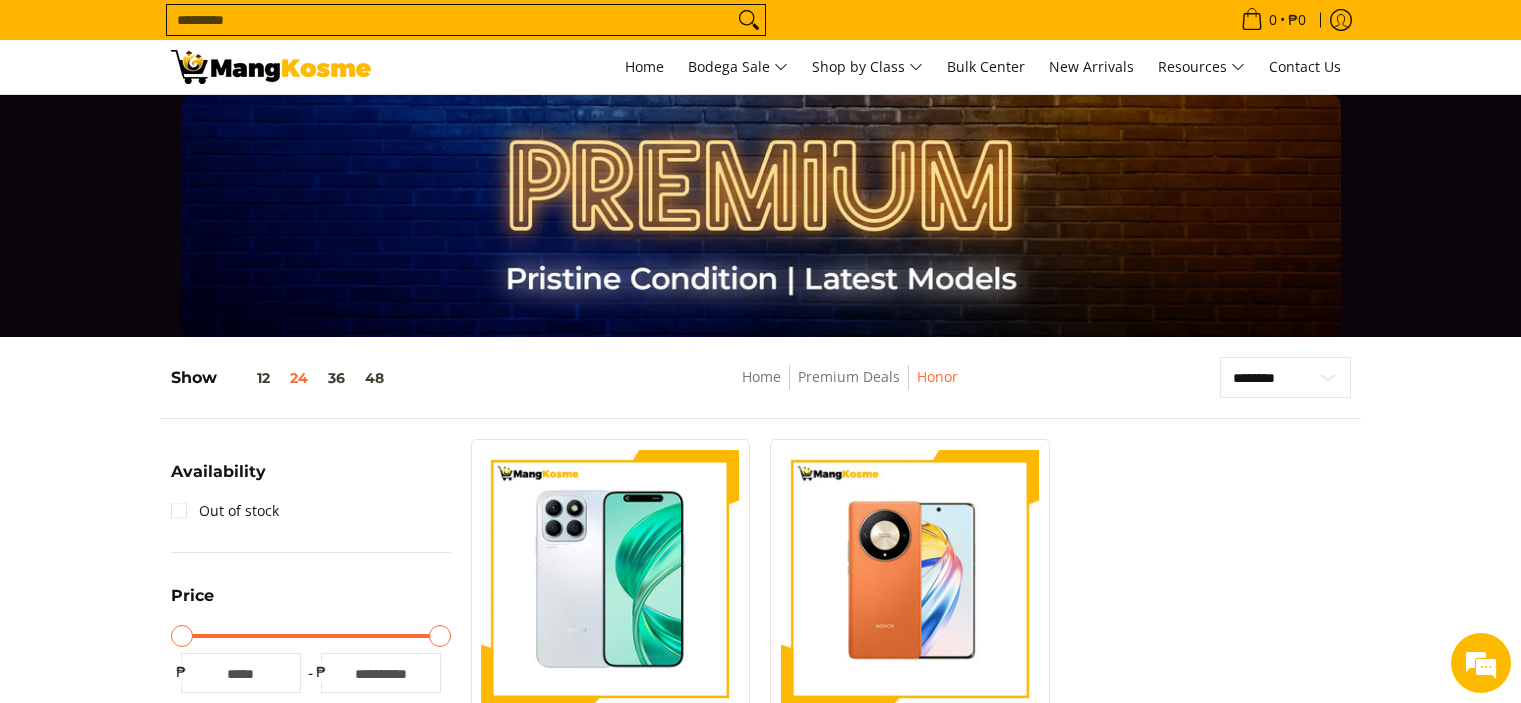 scroll, scrollTop: 300, scrollLeft: 0, axis: vertical 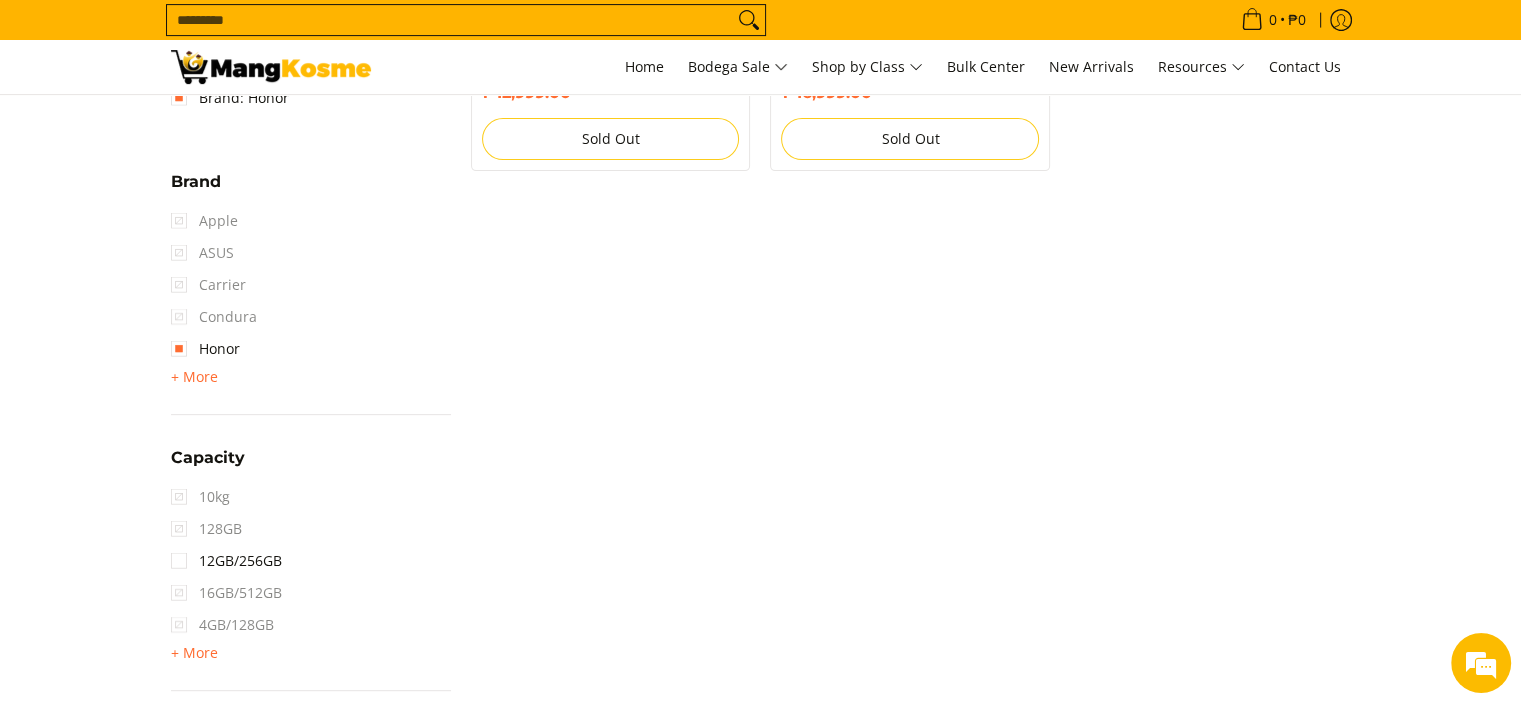 click at bounding box center (271, 67) 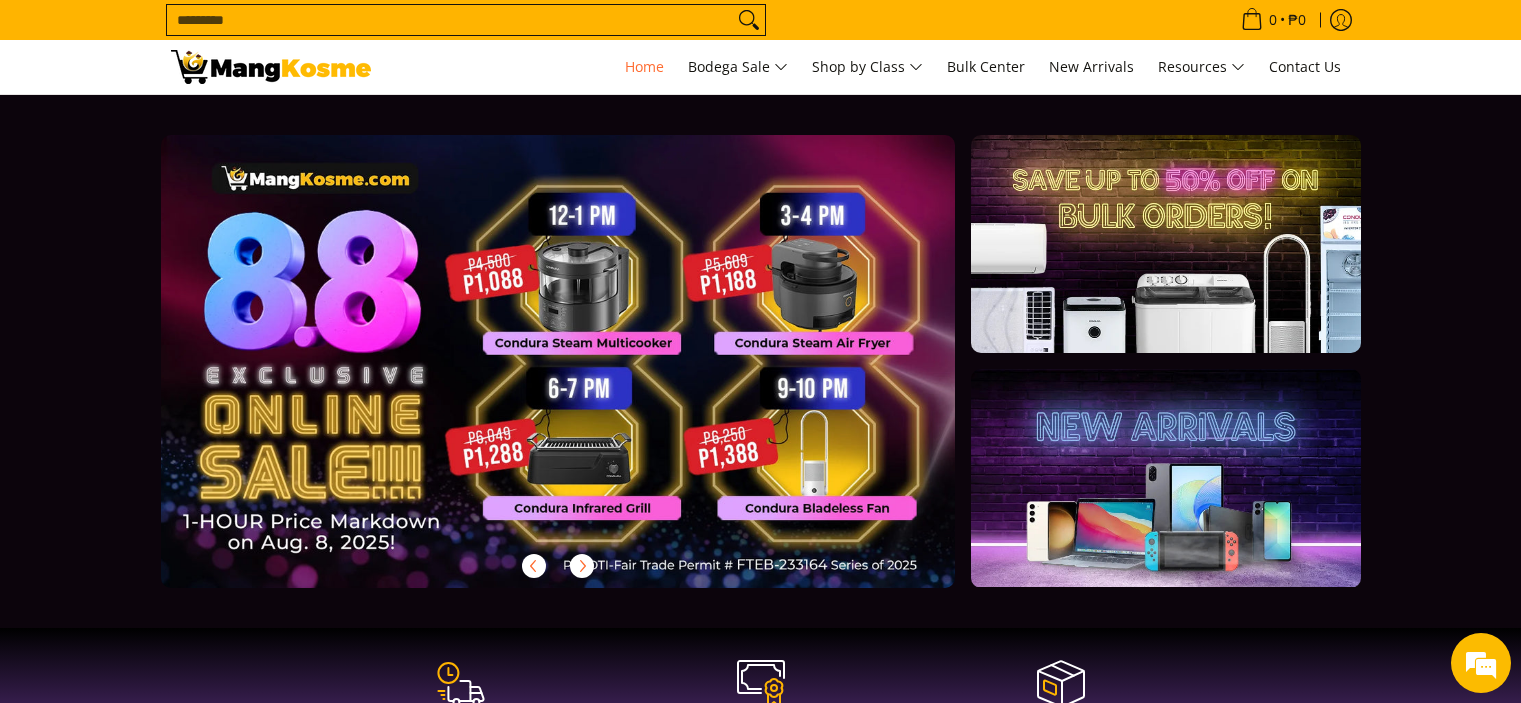 scroll, scrollTop: 0, scrollLeft: 0, axis: both 